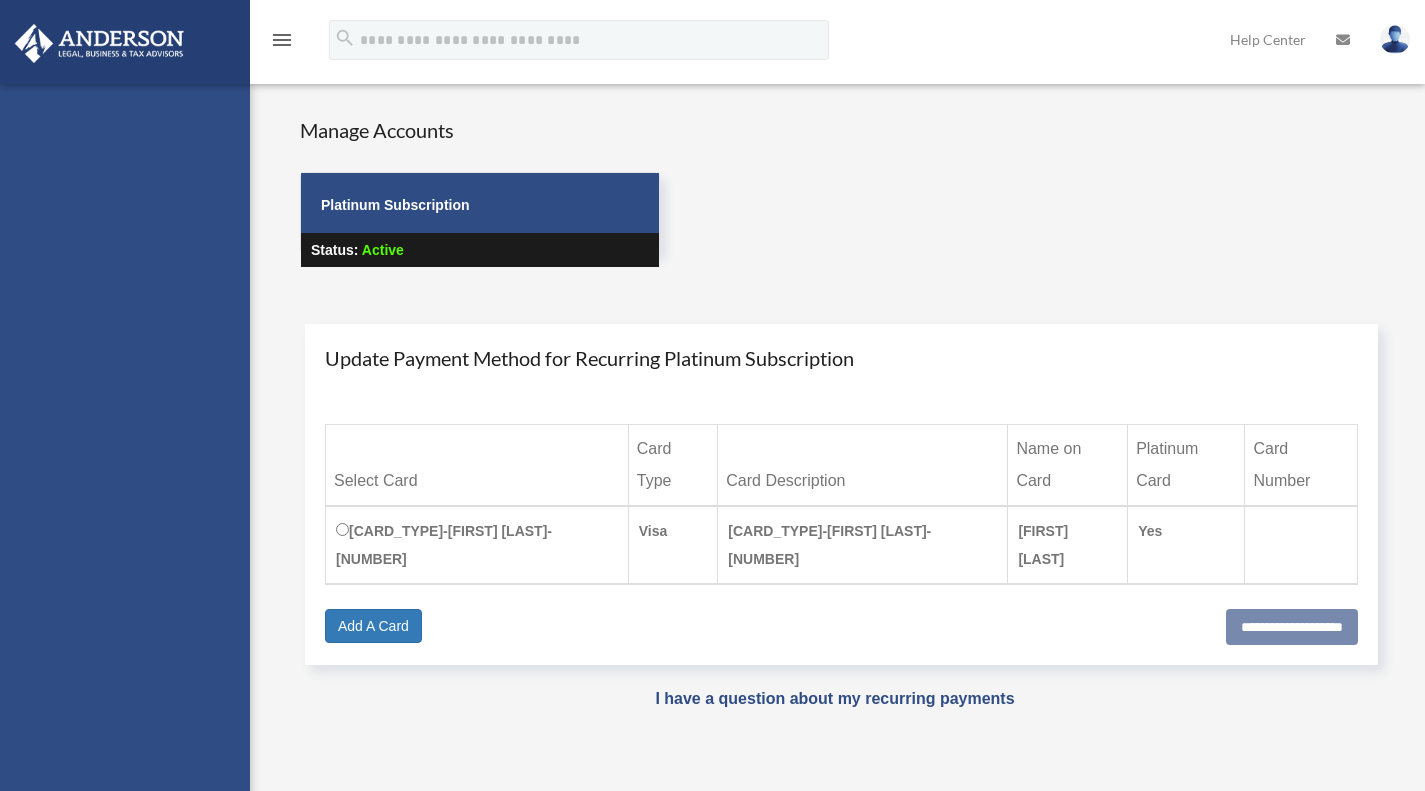 scroll, scrollTop: 0, scrollLeft: 0, axis: both 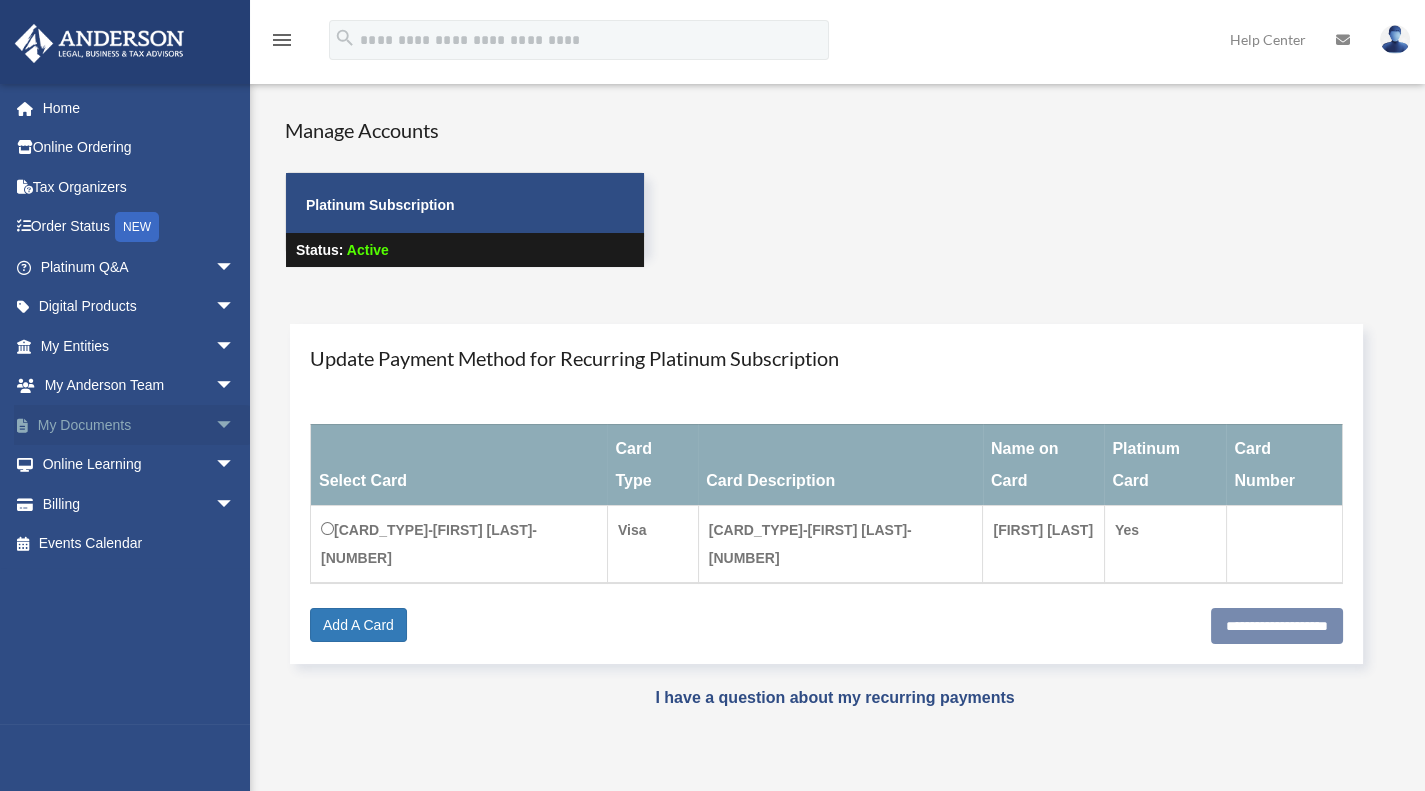 click on "arrow_drop_down" at bounding box center (235, 425) 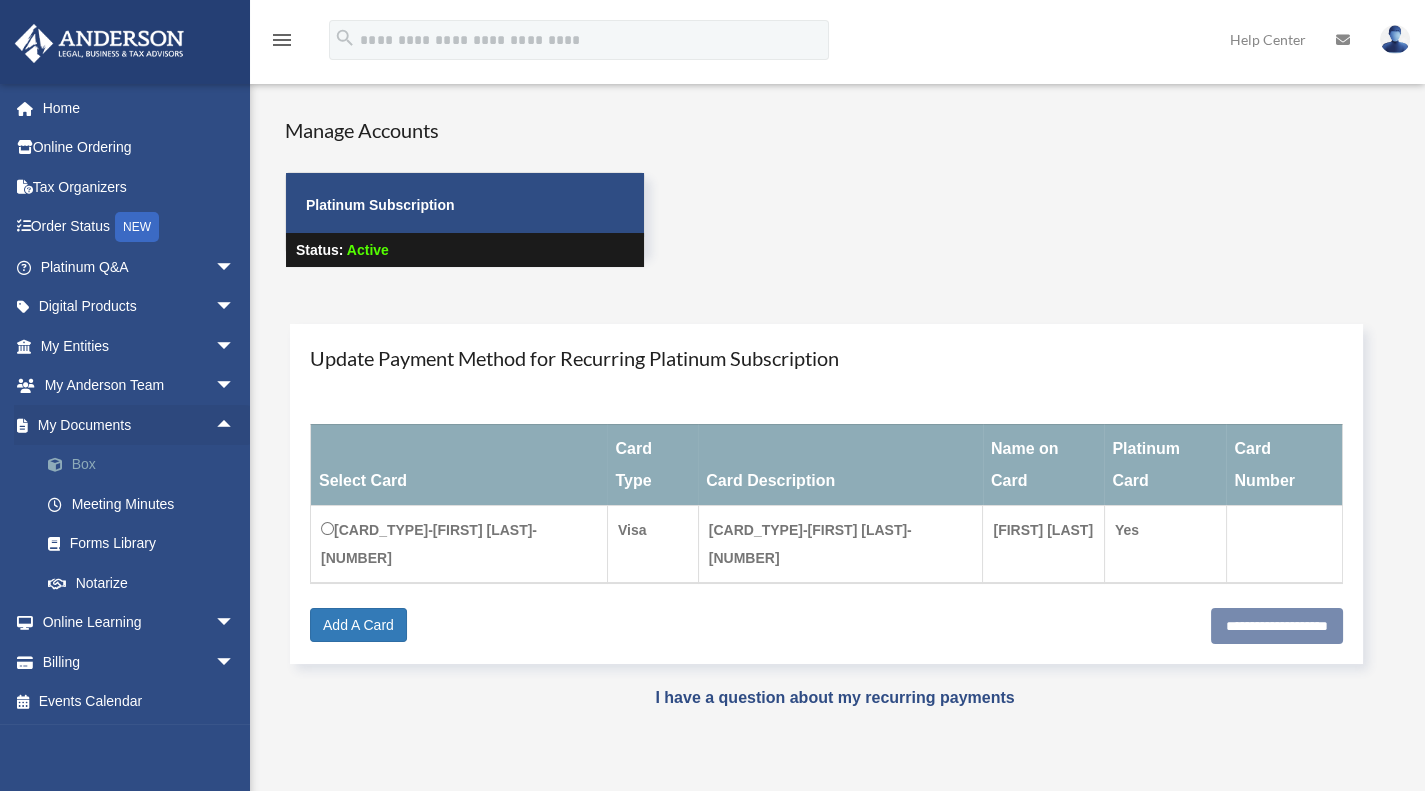 click on "Box" at bounding box center (146, 465) 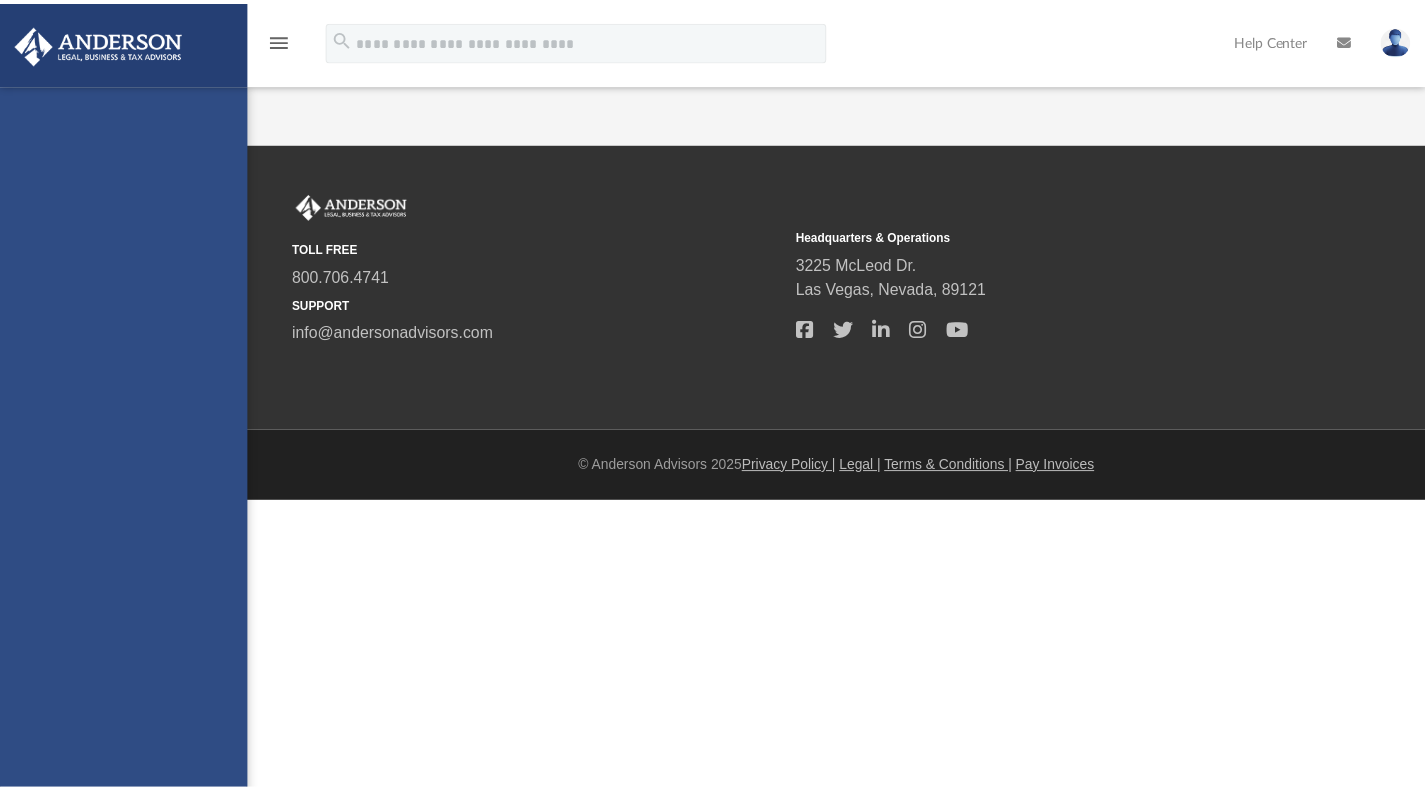scroll, scrollTop: 0, scrollLeft: 0, axis: both 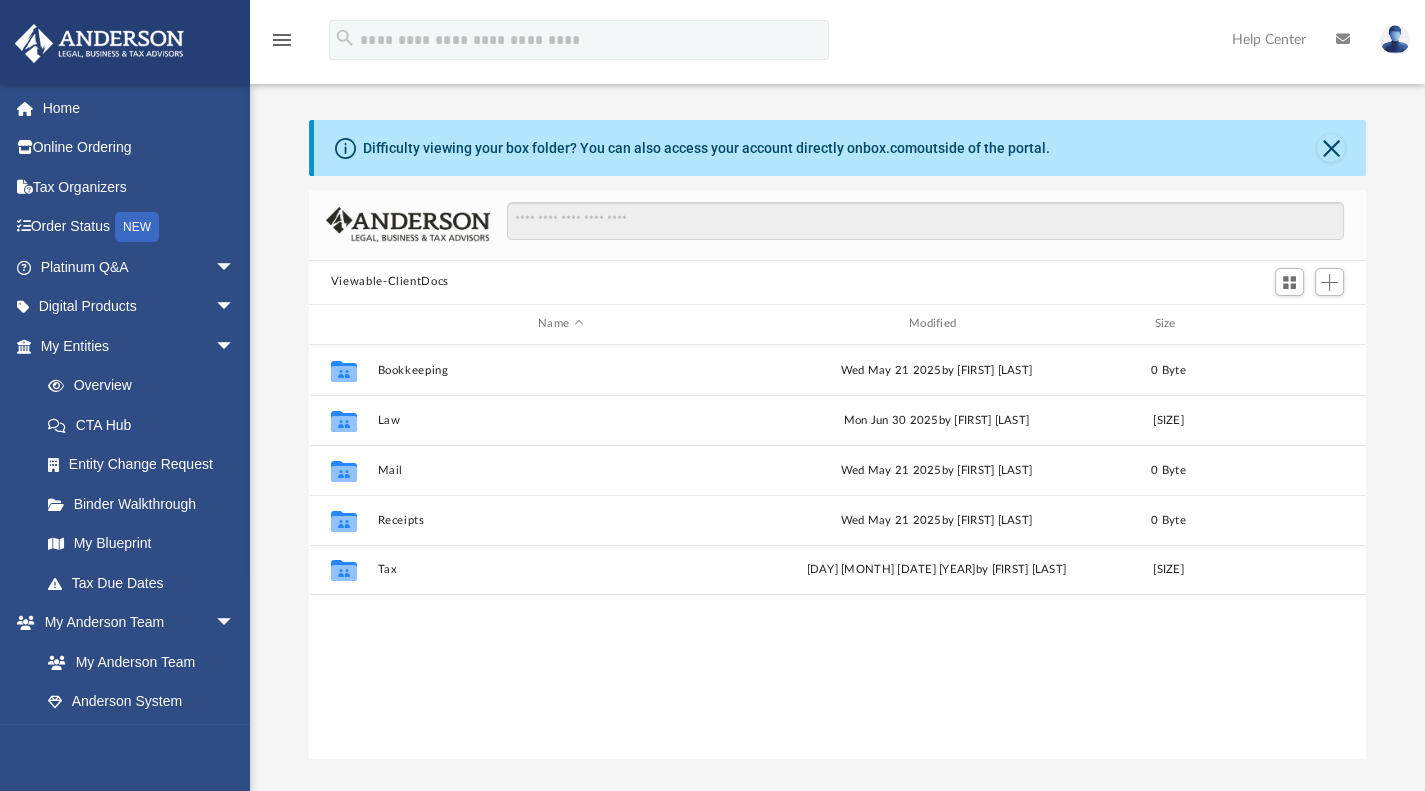 click on "Difficulty viewing your box folder? You can also access your account directly on  box.com  outside of the portal.  No Client Folder Found - Please contact   your team   for assistance.  Viewable-ClientDocs Name    Modified    Size    Collaborated Folder Bookkeeping [DAY] [MONTH] [DATE] [YEAR]  by [FIRST] [LAST] [SIZE] Collaborated Folder Law [DAY] [MONTH] [DATE] [YEAR]  by [FIRST] [LAST] [SIZE] Collaborated Folder Mail [DAY] [MONTH] [DATE] [YEAR]  by [FIRST] [LAST] [SIZE] Collaborated Folder Receipts [DAY] [MONTH] [DATE] [YEAR]  by [FIRST] [LAST] [SIZE] Collaborated Folder Tax [DAY] [MONTH] [DATE] [YEAR]  by [FIRST] [LAST] [SIZE] Complete ..." at bounding box center (837, 439) 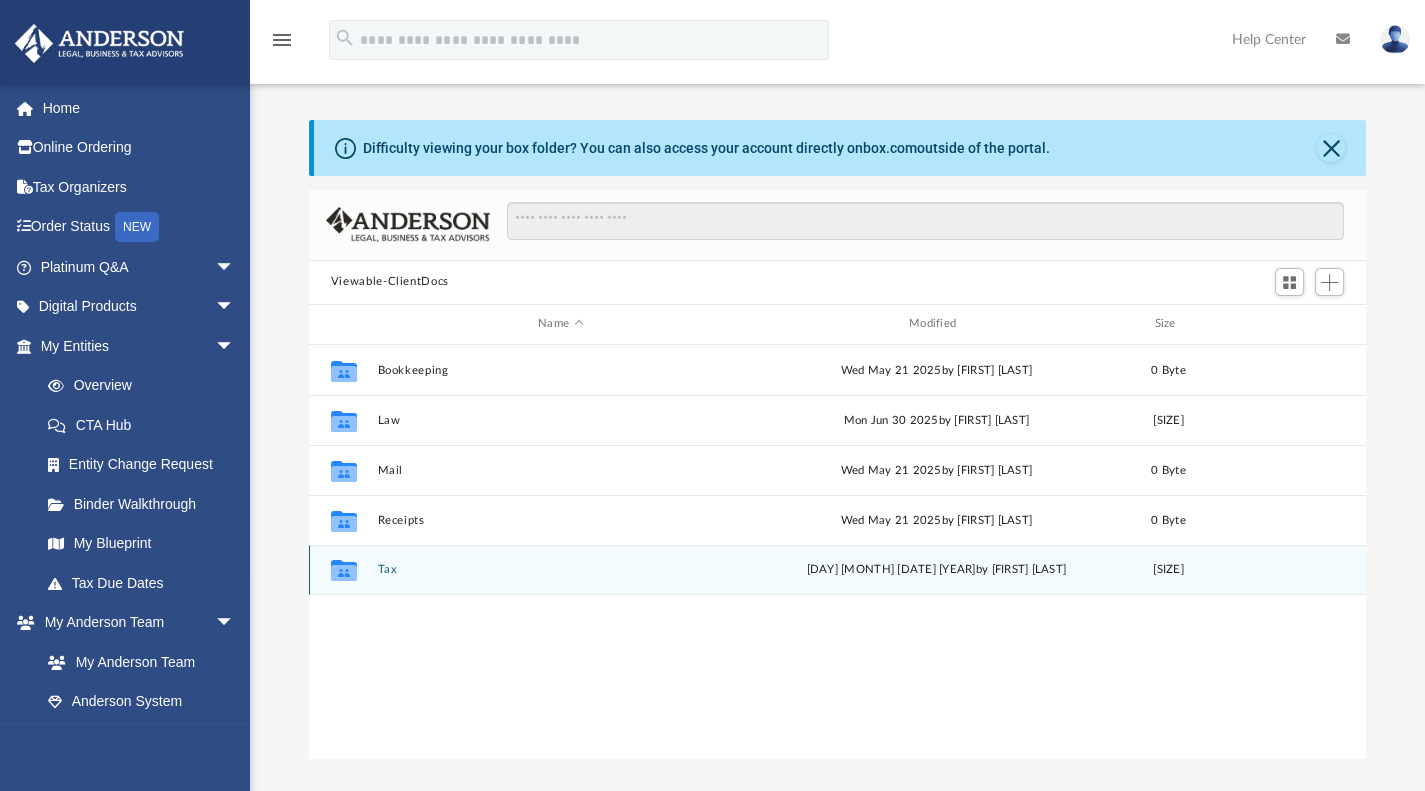 click on "Tax" at bounding box center (560, 569) 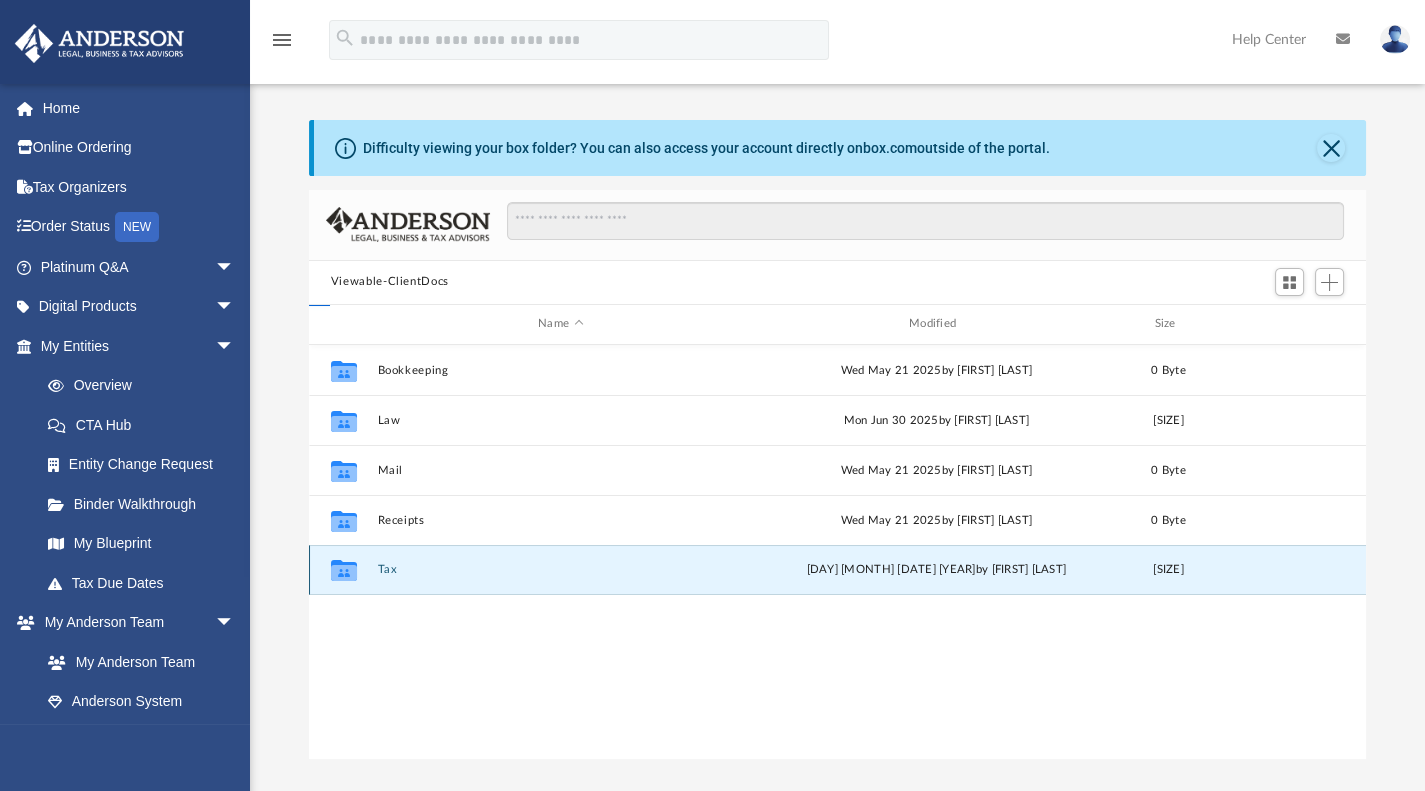 click on "Tax" at bounding box center [560, 569] 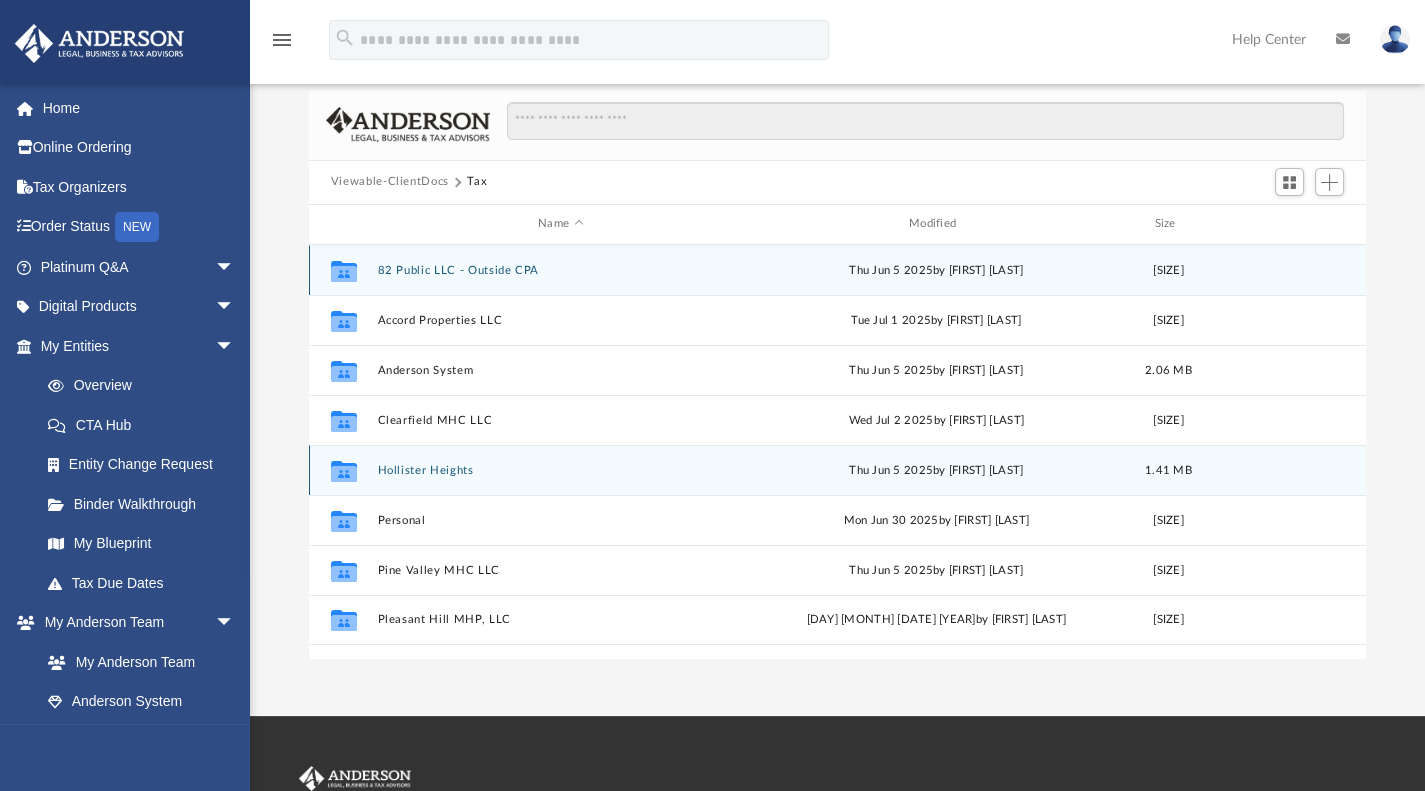 scroll, scrollTop: 102, scrollLeft: 0, axis: vertical 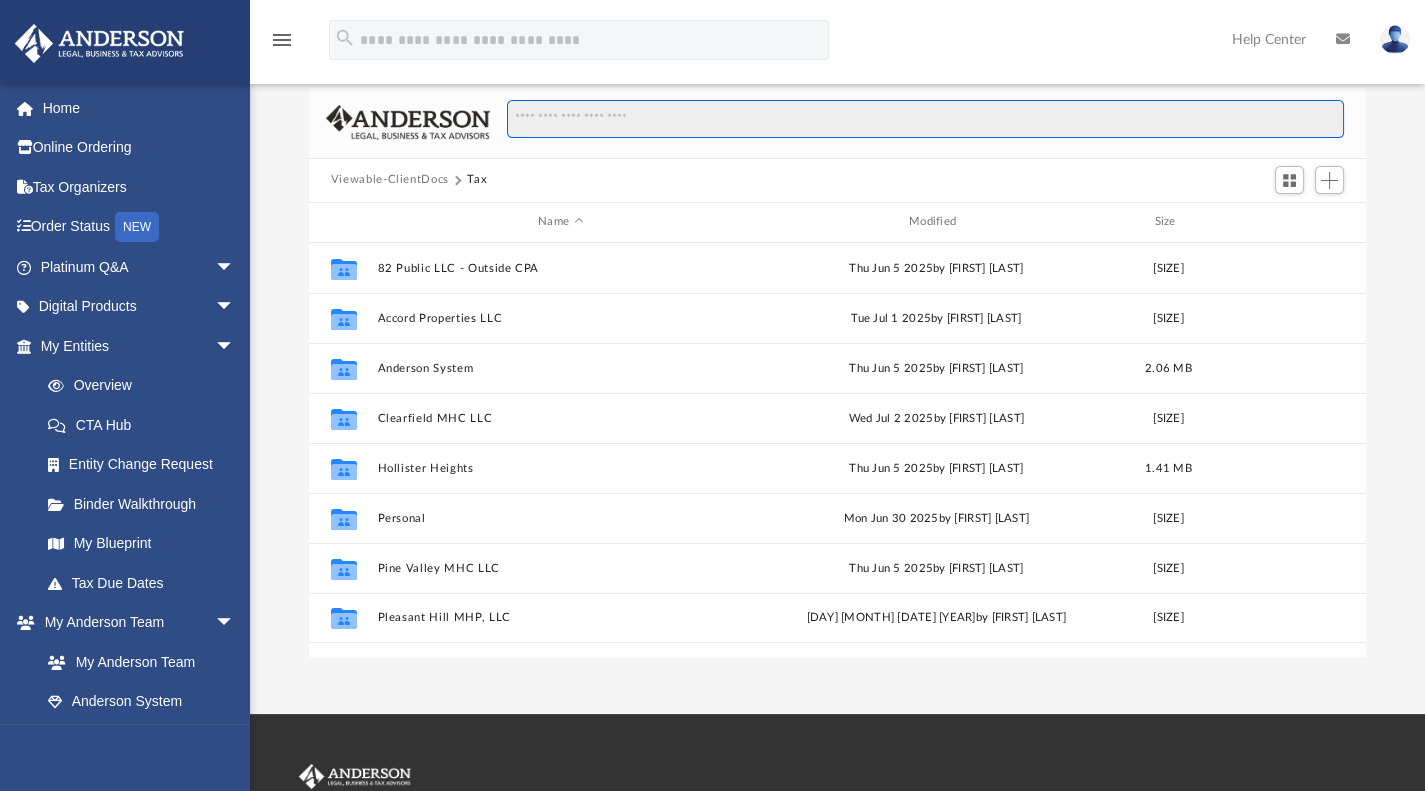 click at bounding box center (925, 119) 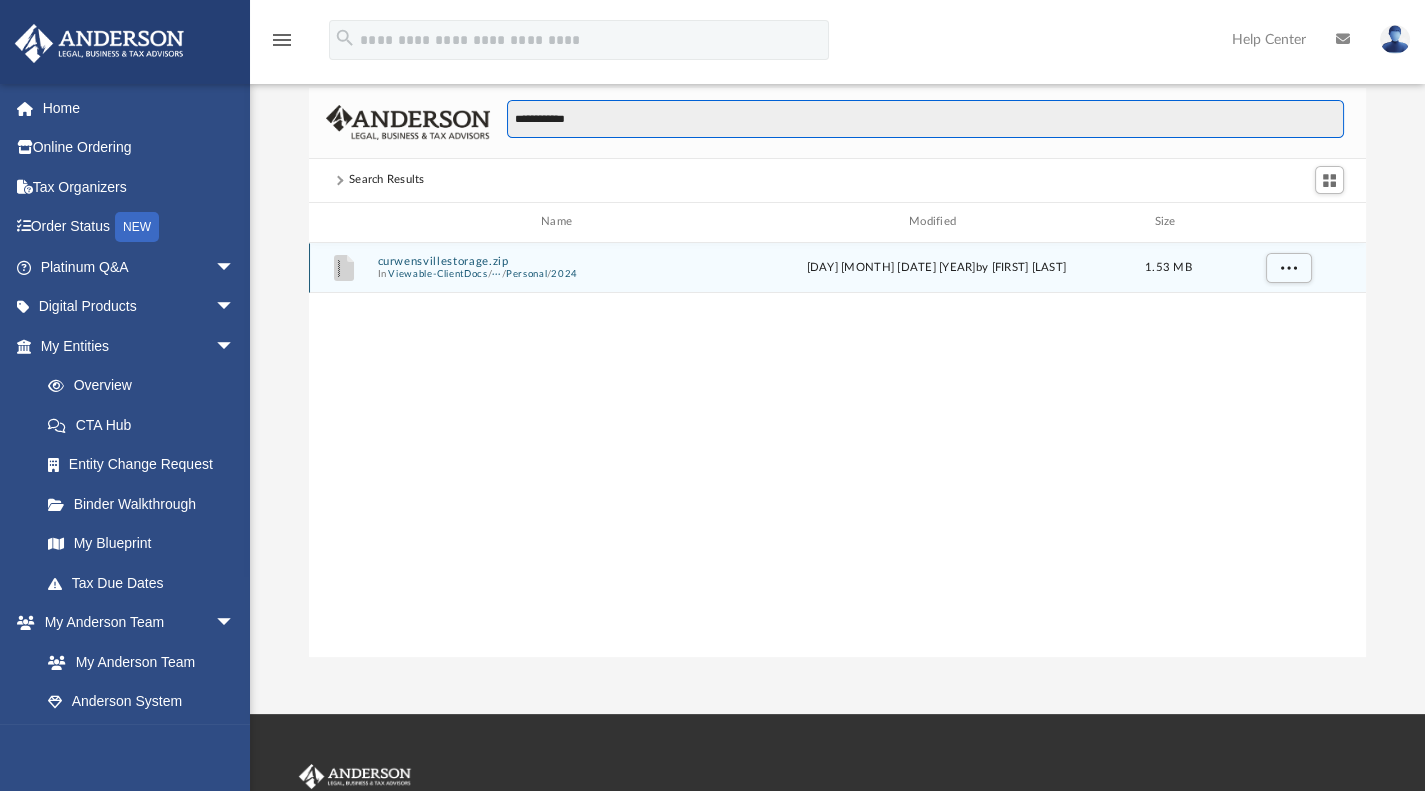 type on "**********" 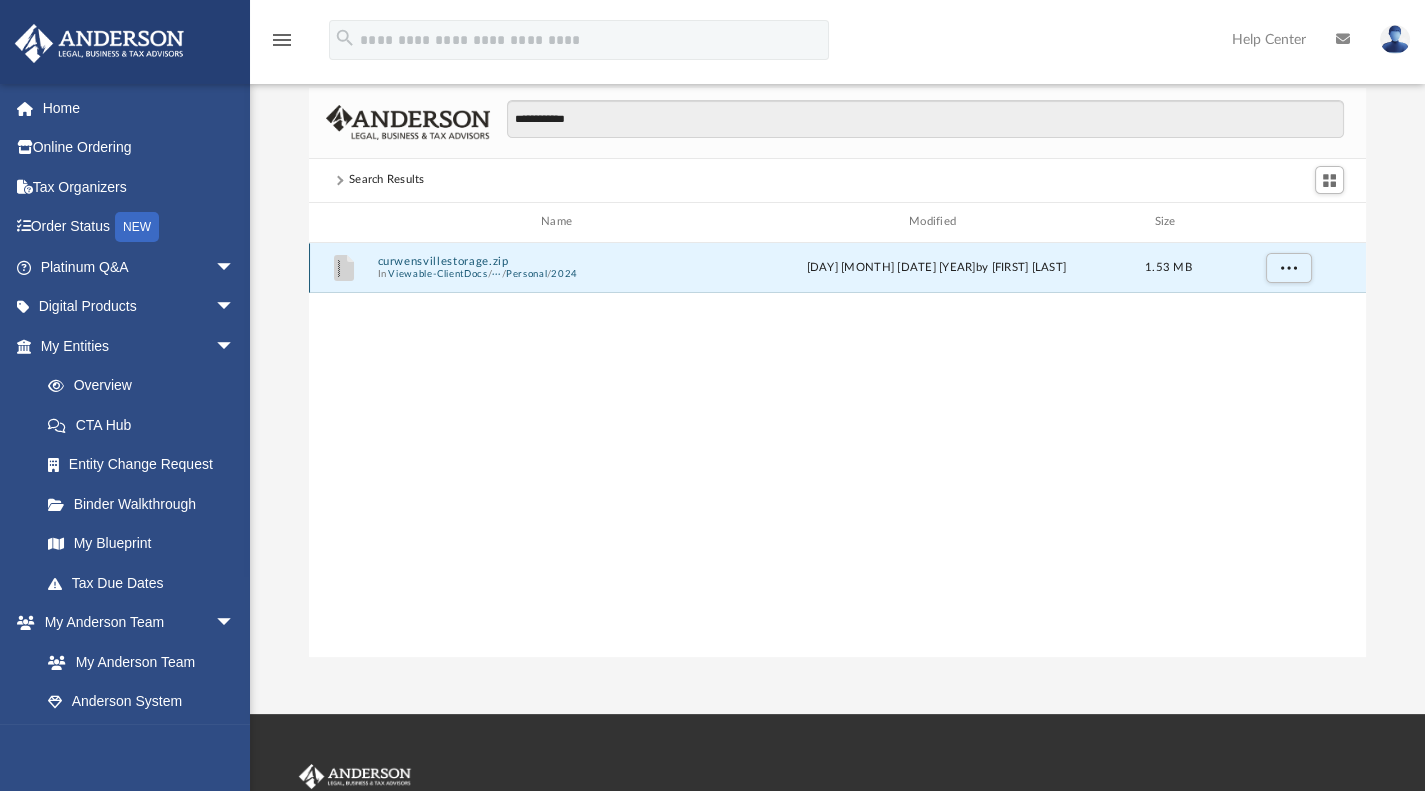 click on "curwensvillestorage.zip" at bounding box center [560, 260] 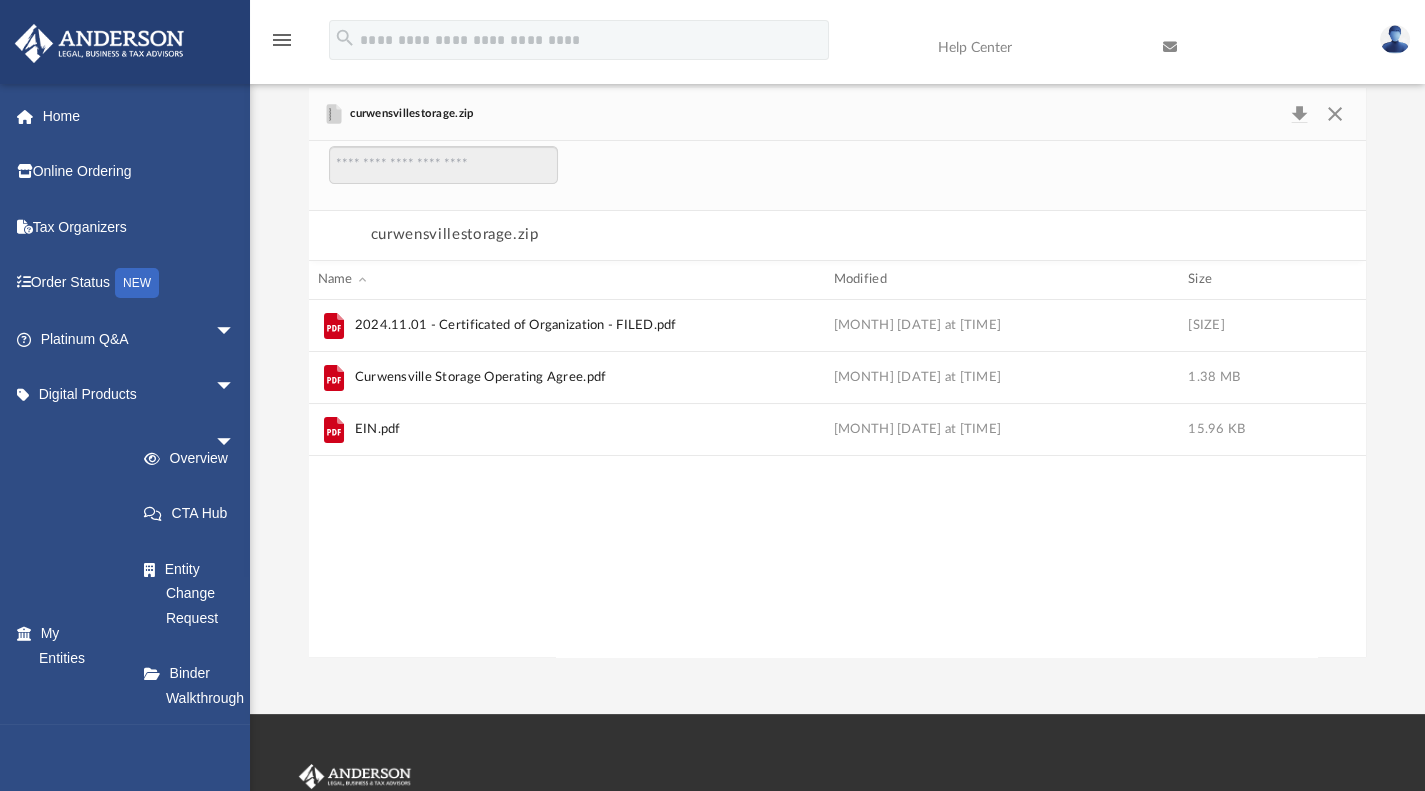 scroll, scrollTop: 0, scrollLeft: 0, axis: both 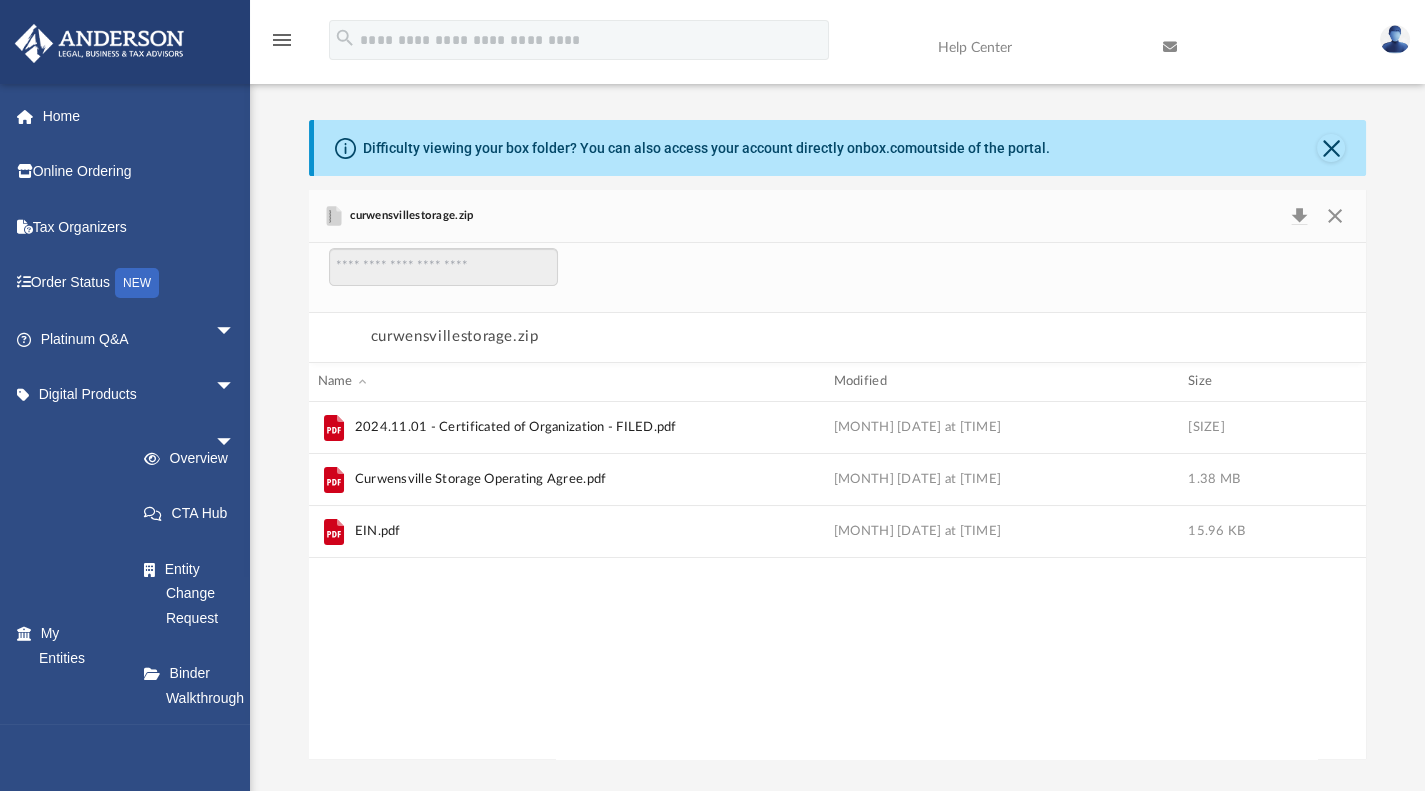 click on "curwensvillestorage.zip" at bounding box center (409, 216) 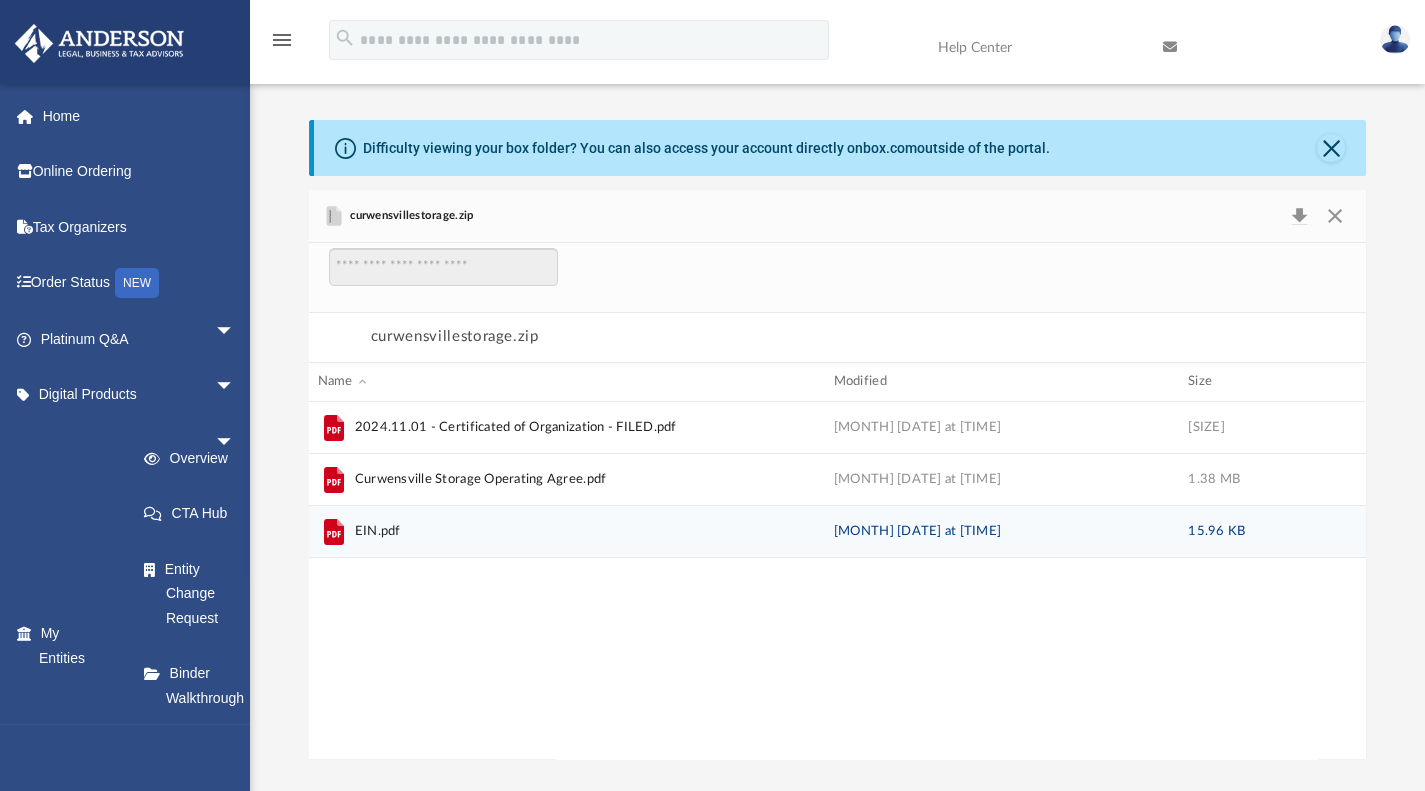 click on "EIN.pdf" at bounding box center [378, 531] 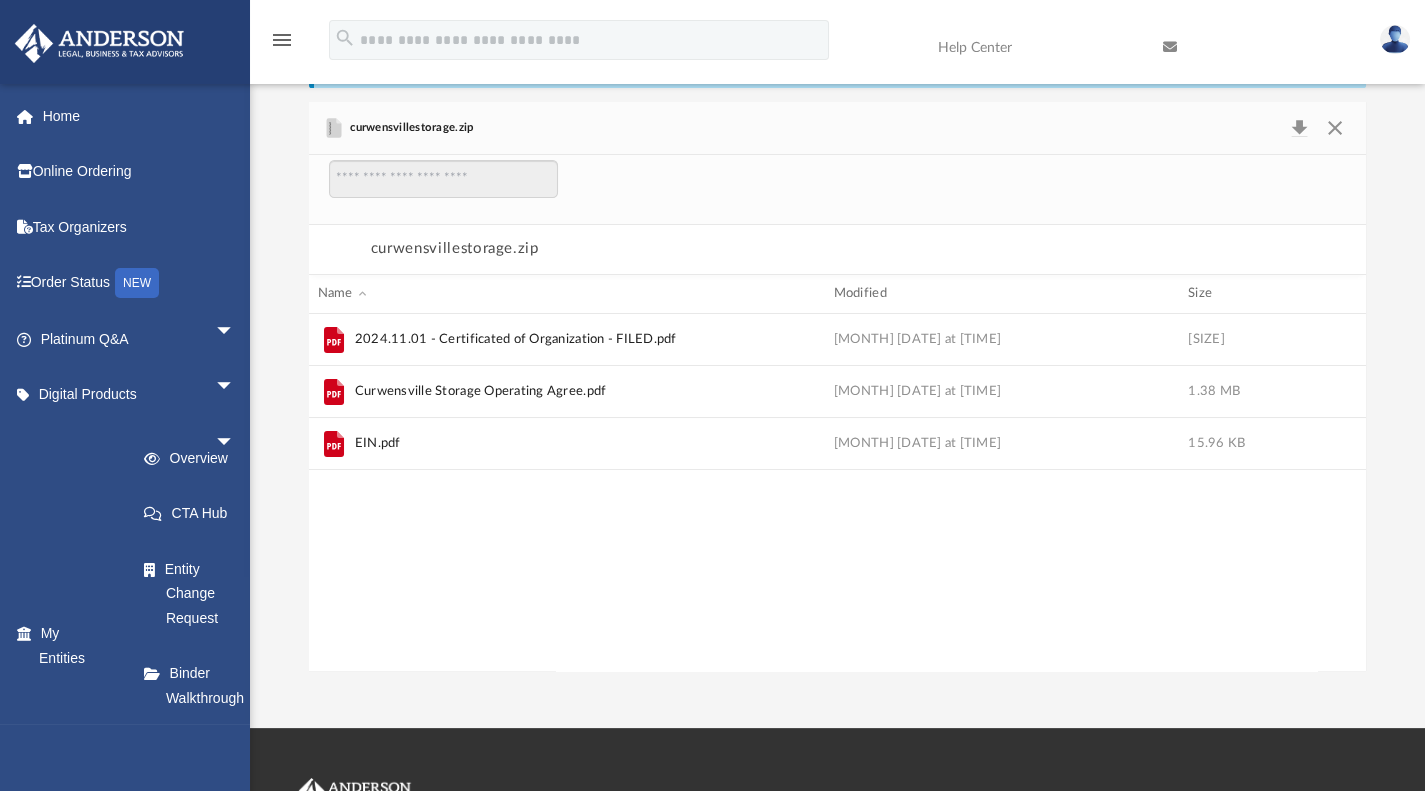 scroll, scrollTop: 0, scrollLeft: 0, axis: both 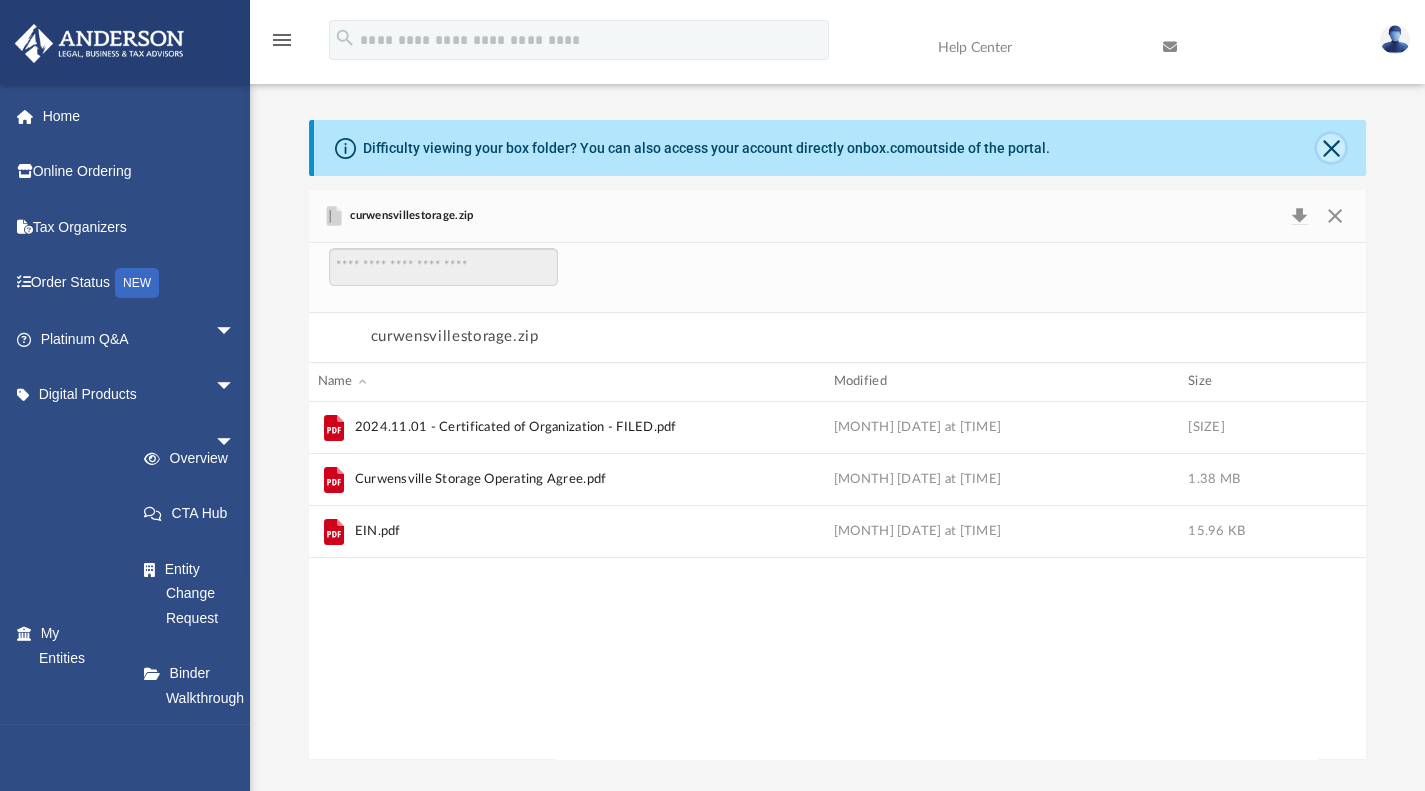 click 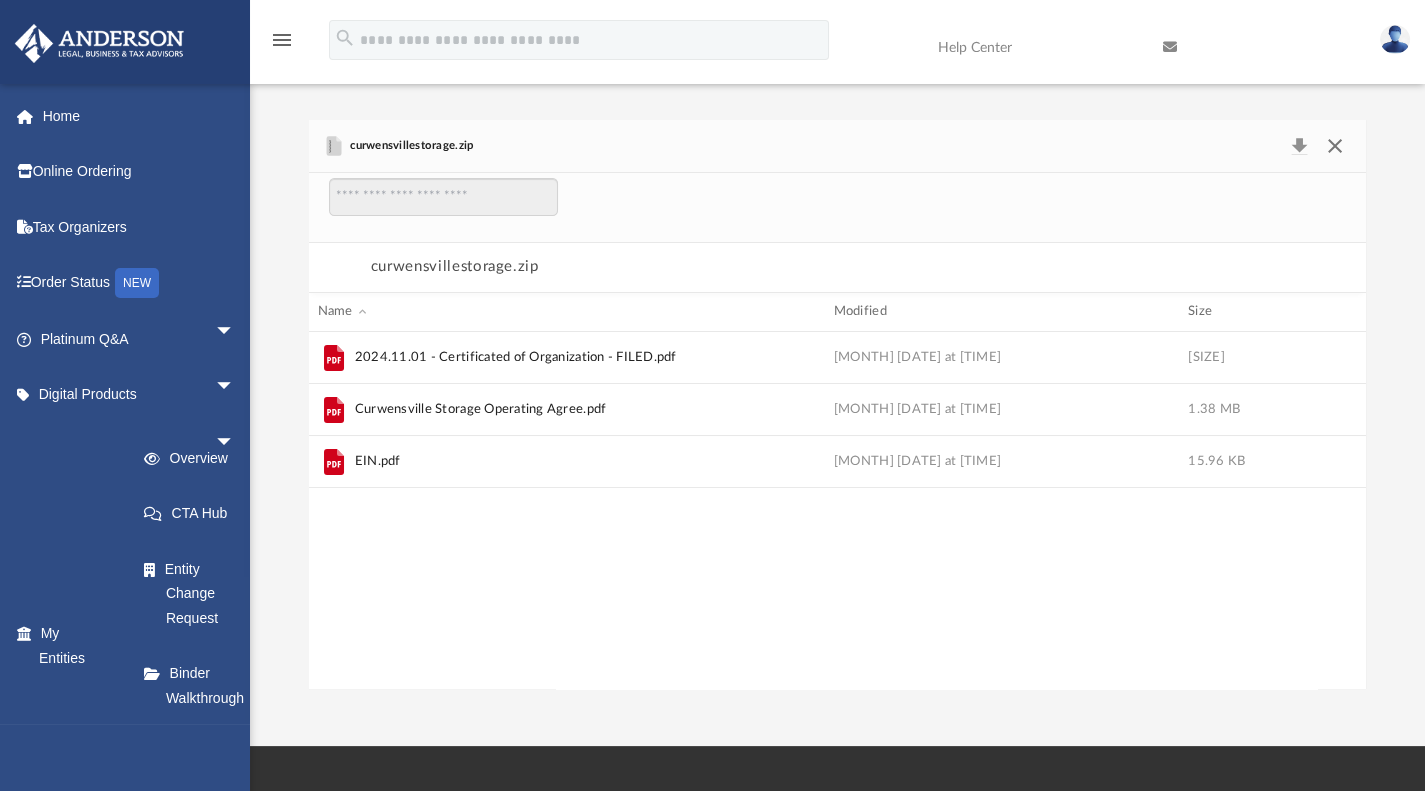 click at bounding box center [1335, 146] 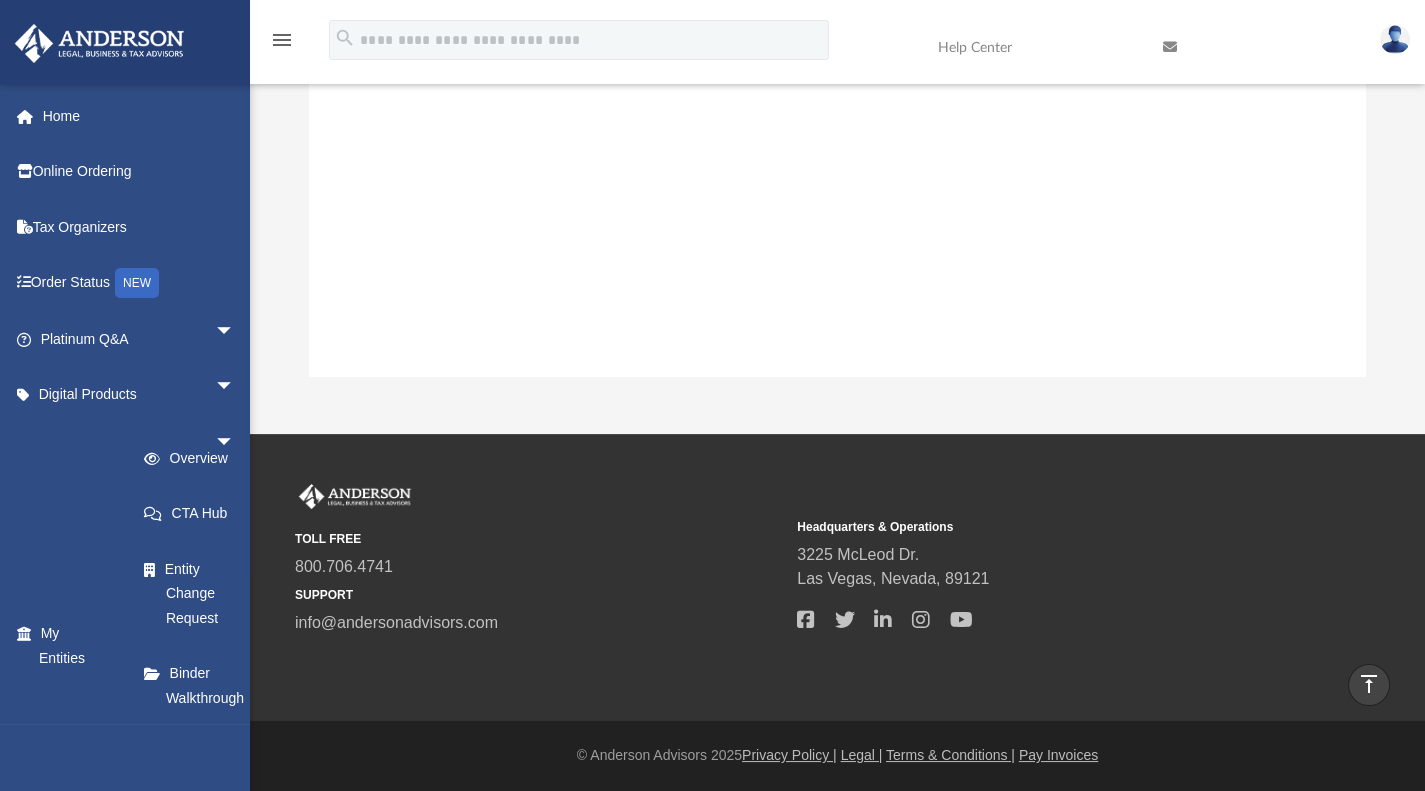 scroll, scrollTop: 0, scrollLeft: 0, axis: both 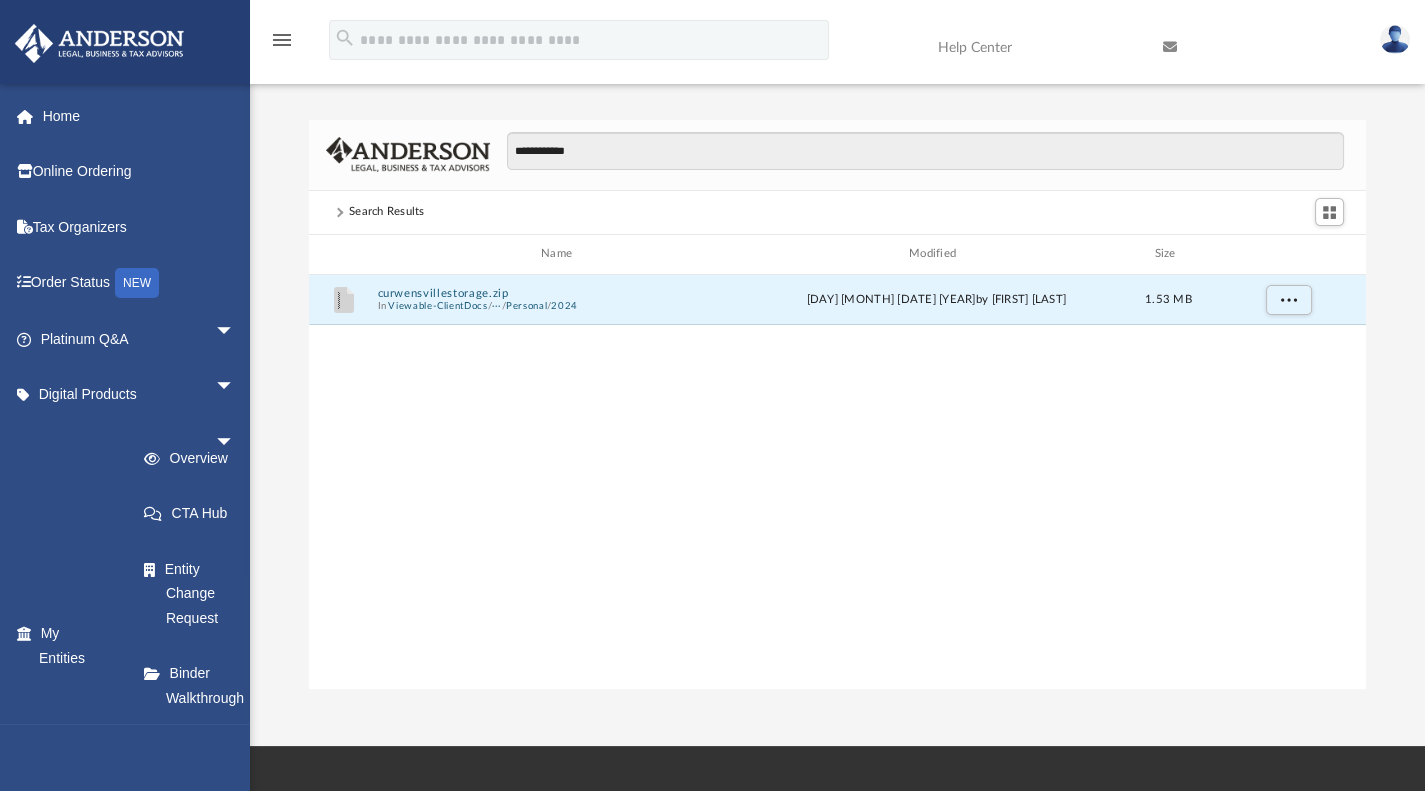 click on "File curwensvillestorage.zip In   Viewable-ClientDocs / ··· / Personal / 2024 Fri Jun 27 2025  by Mohan Hariprashad 1.53 MB" at bounding box center [837, 482] 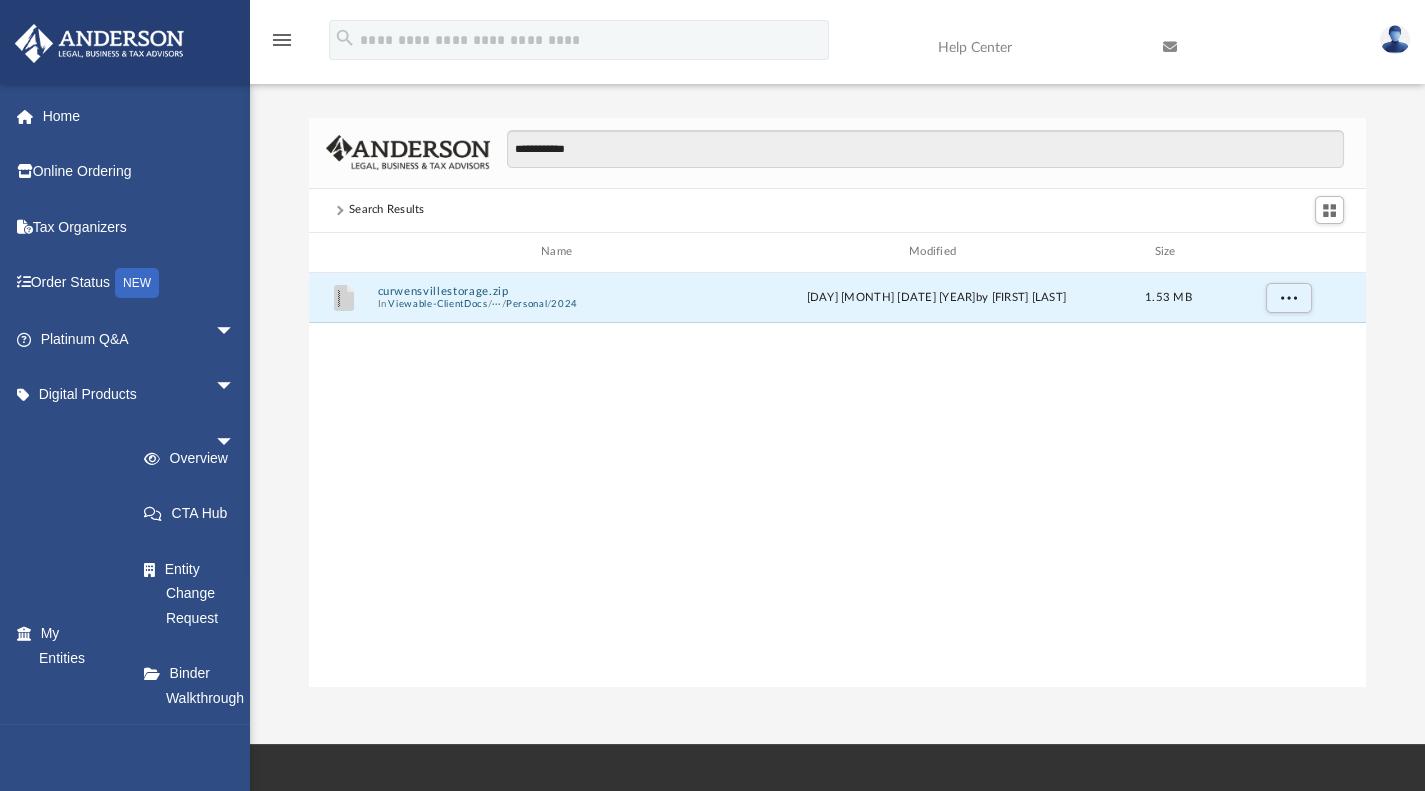 scroll, scrollTop: 0, scrollLeft: 0, axis: both 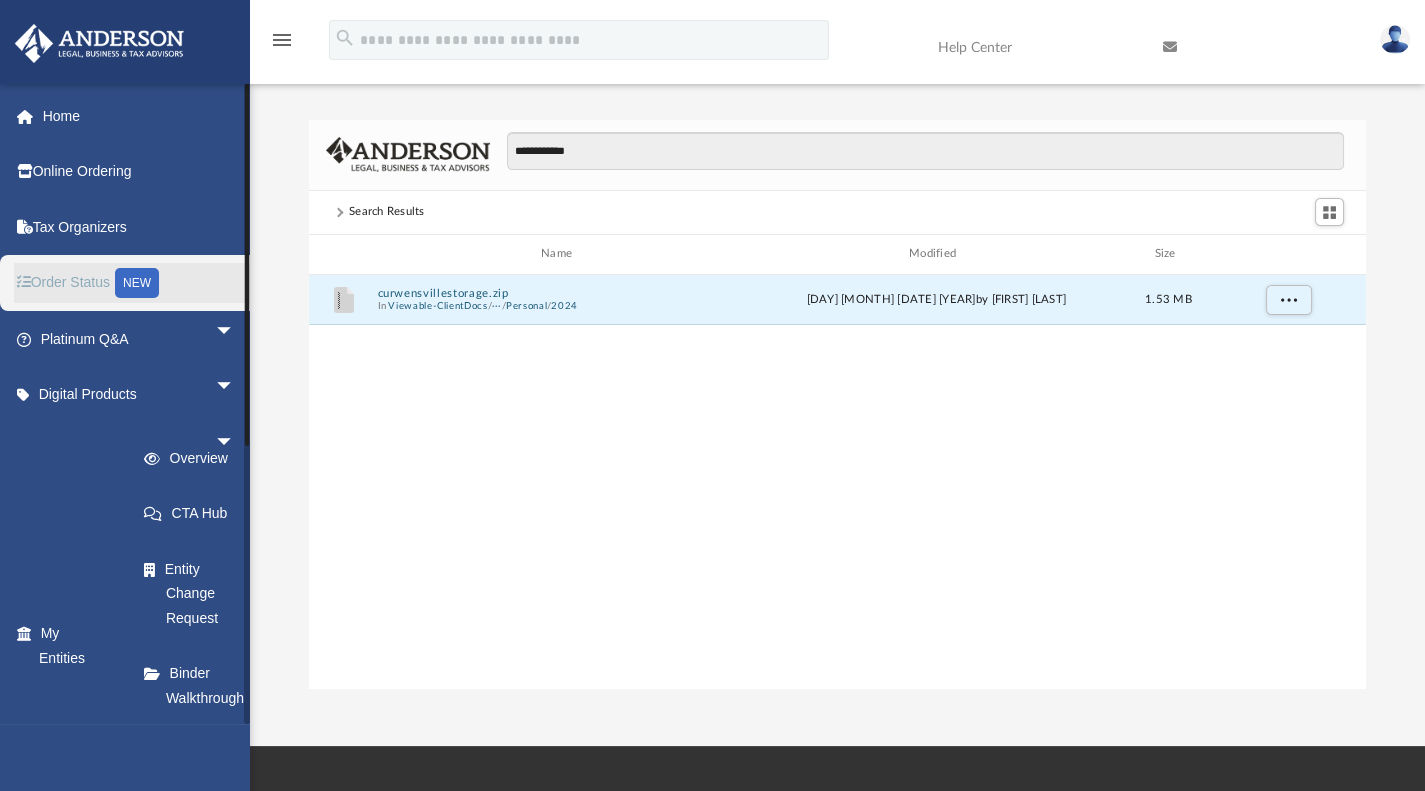 click on "Order Status  NEW" at bounding box center [139, 283] 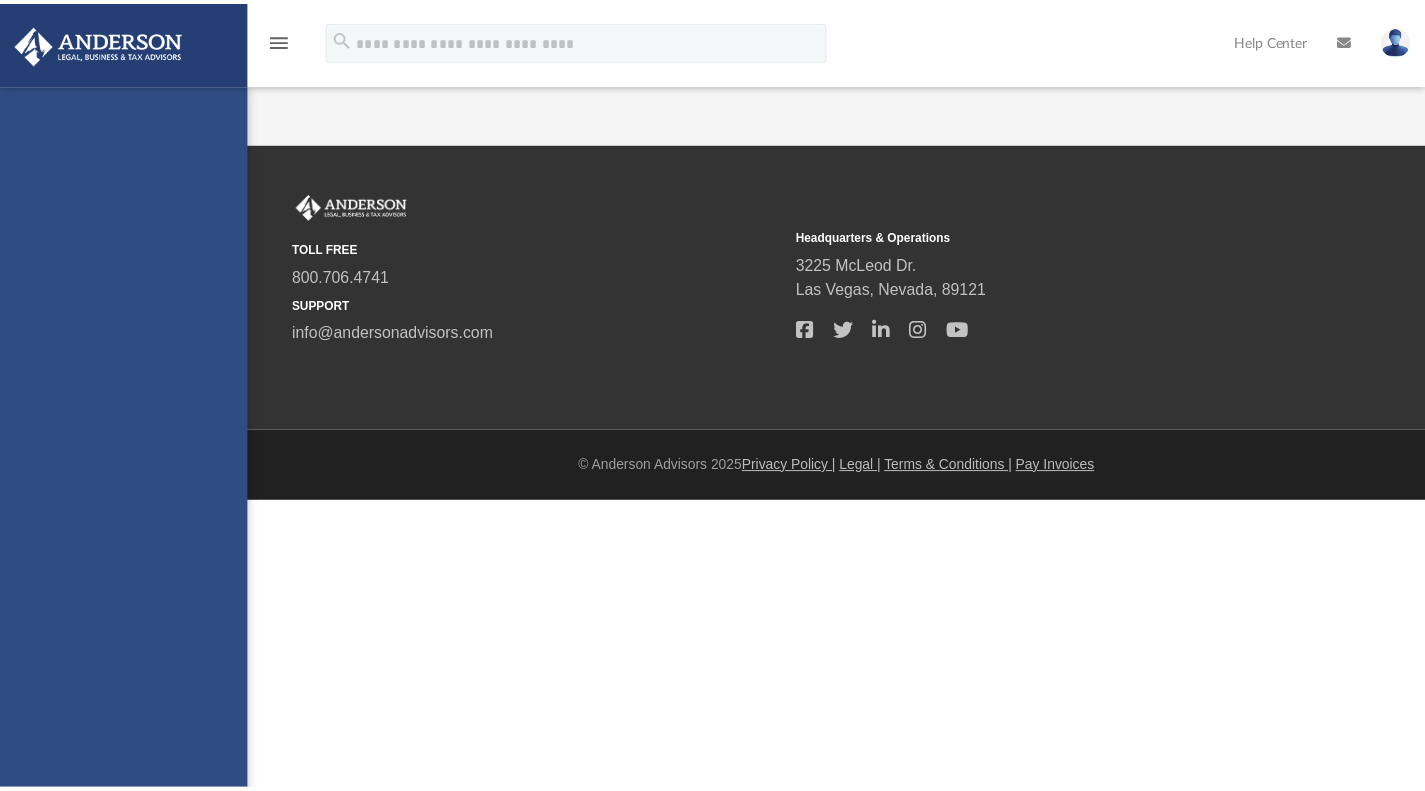 scroll, scrollTop: 0, scrollLeft: 0, axis: both 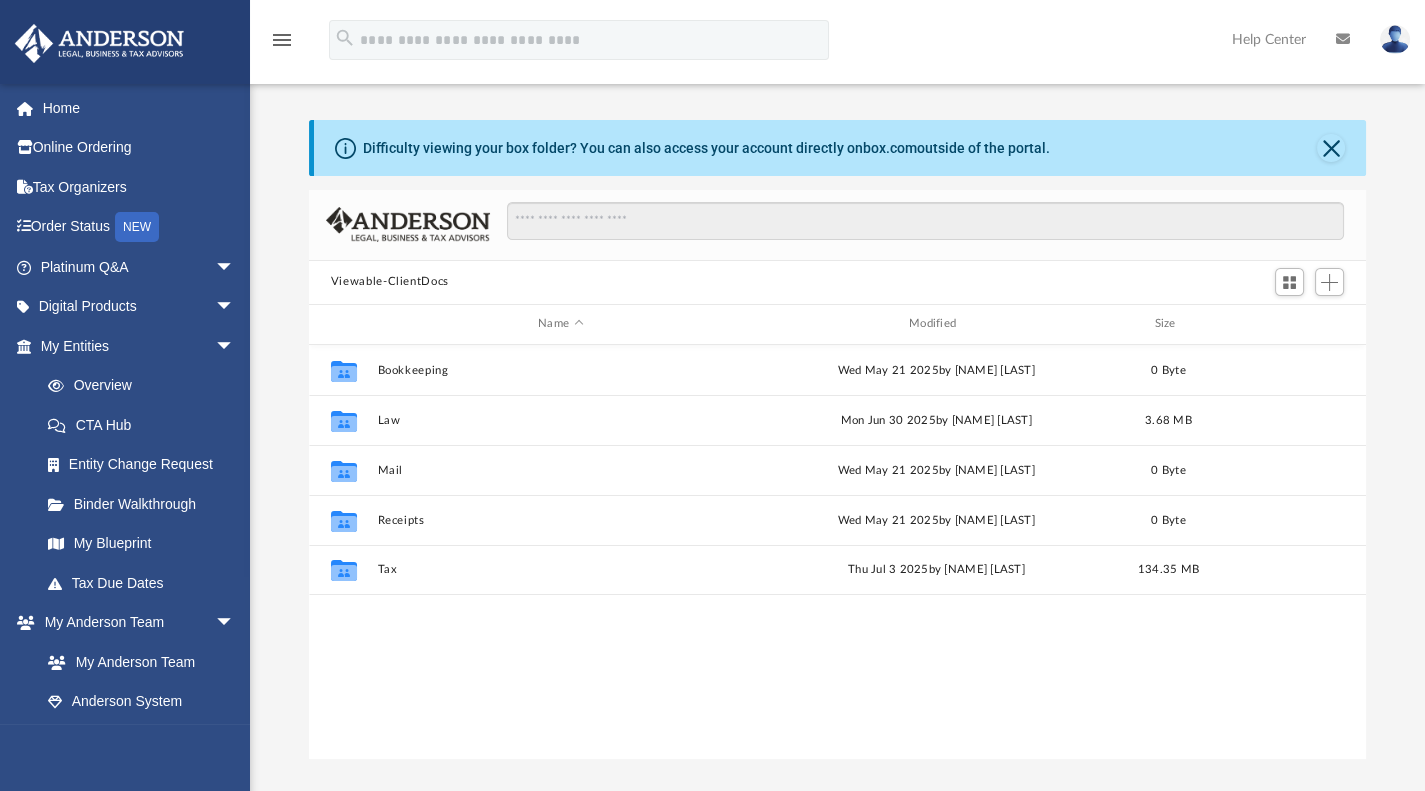 click on "Difficulty viewing your box folder? You can also access your account directly on  box.com  outside of the portal.  No Client Folder Found - Please contact   your team   for assistance.  Viewable-ClientDocs Name    Modified    Size    Collaborated Folder Bookkeeping Wed May 21 2025  by Charles Rogler 0 Byte Collaborated Folder Law Mon Jun 30 2025  by Tiffany Smyth 3.68 MB Collaborated Folder Mail Wed May 21 2025  by Charles Rogler 0 Byte Collaborated Folder Receipts Wed May 21 2025  by Charles Rogler 0 Byte Collaborated Folder Tax Thu Jul 3 2025  by Tiffany Smyth 134.35 MB Loading ..." at bounding box center [837, 439] 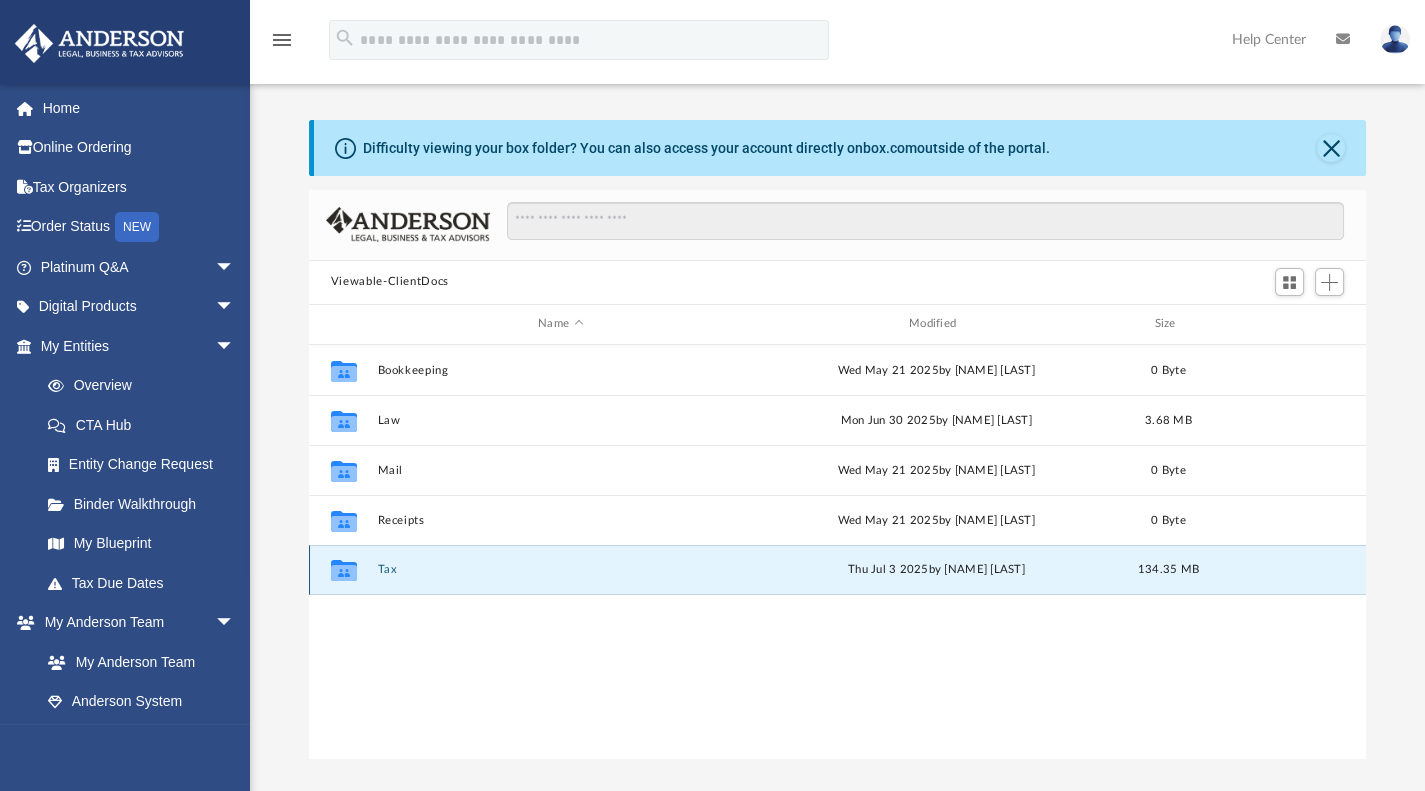 click on "Tax" at bounding box center (560, 569) 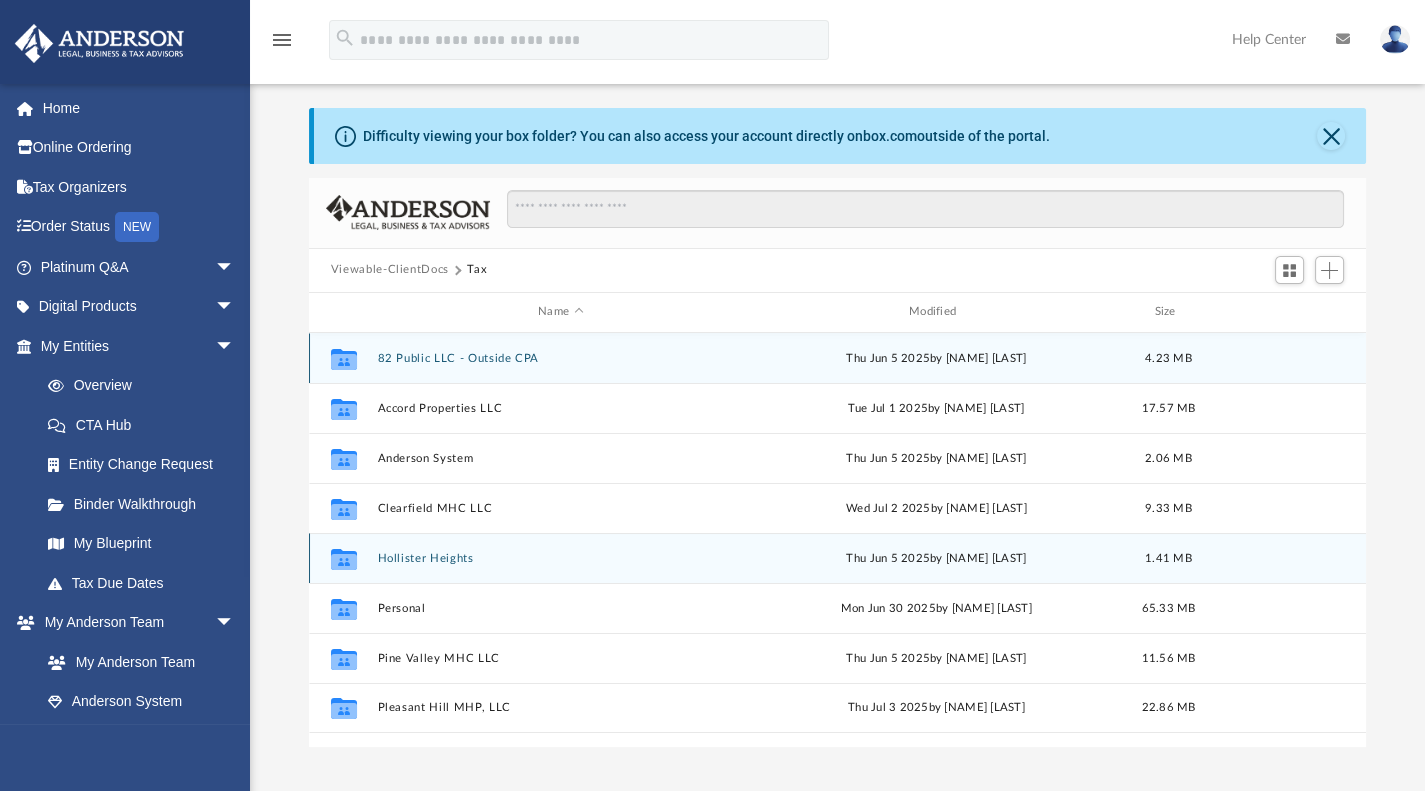 scroll, scrollTop: 12, scrollLeft: 0, axis: vertical 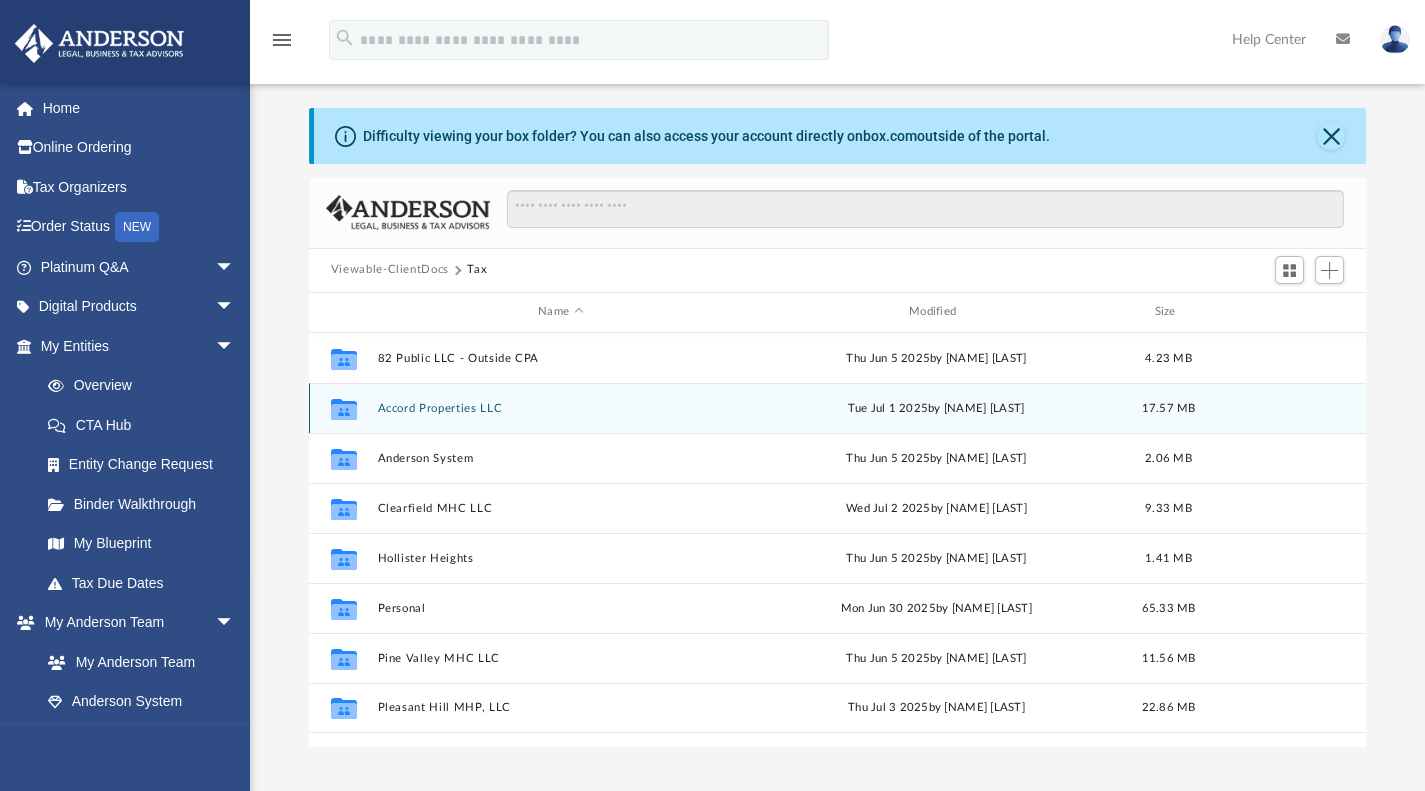 click on "Collaborated Folder Accord Properties LLC Tue Jul 1 2025  by Mohan Hariprashad 17.57 MB" at bounding box center (837, 408) 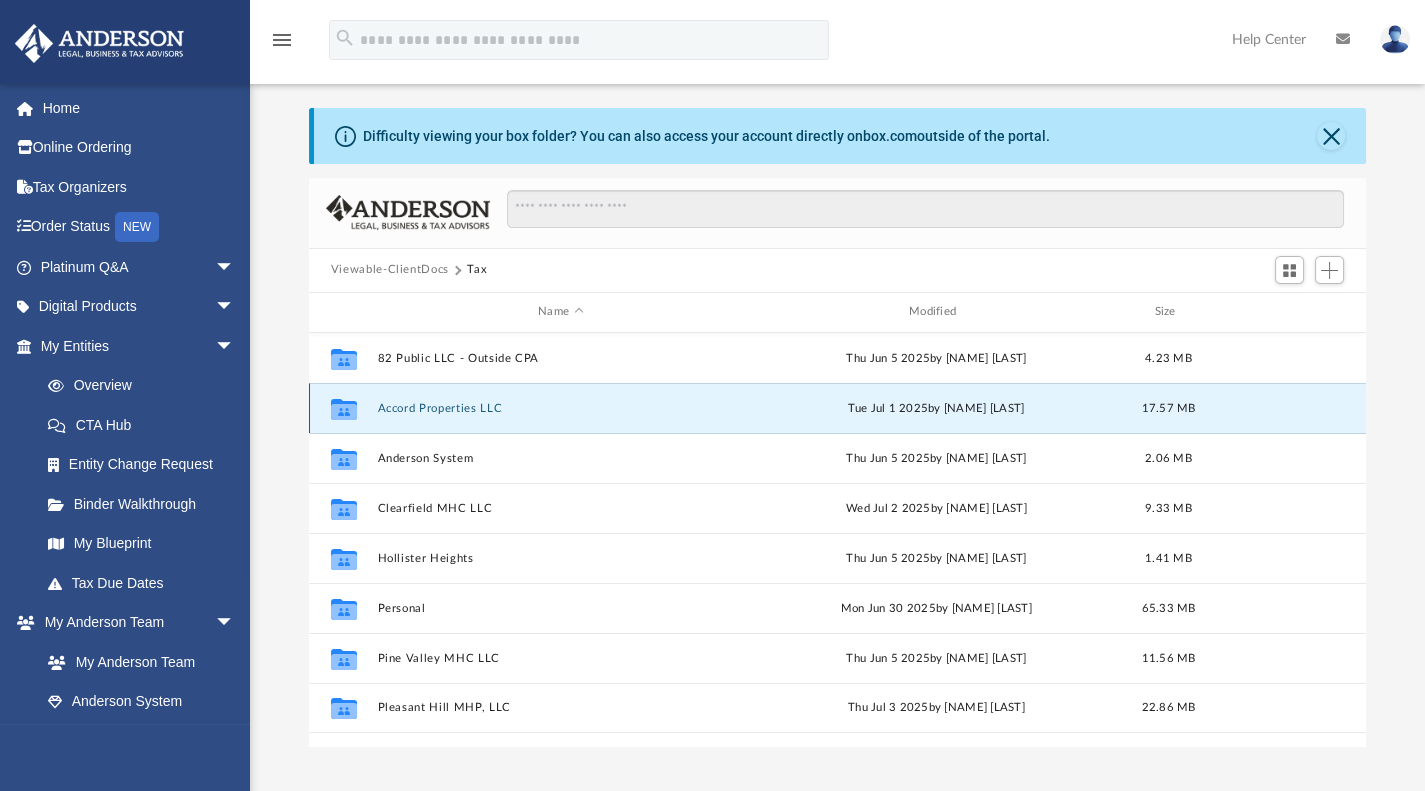 click 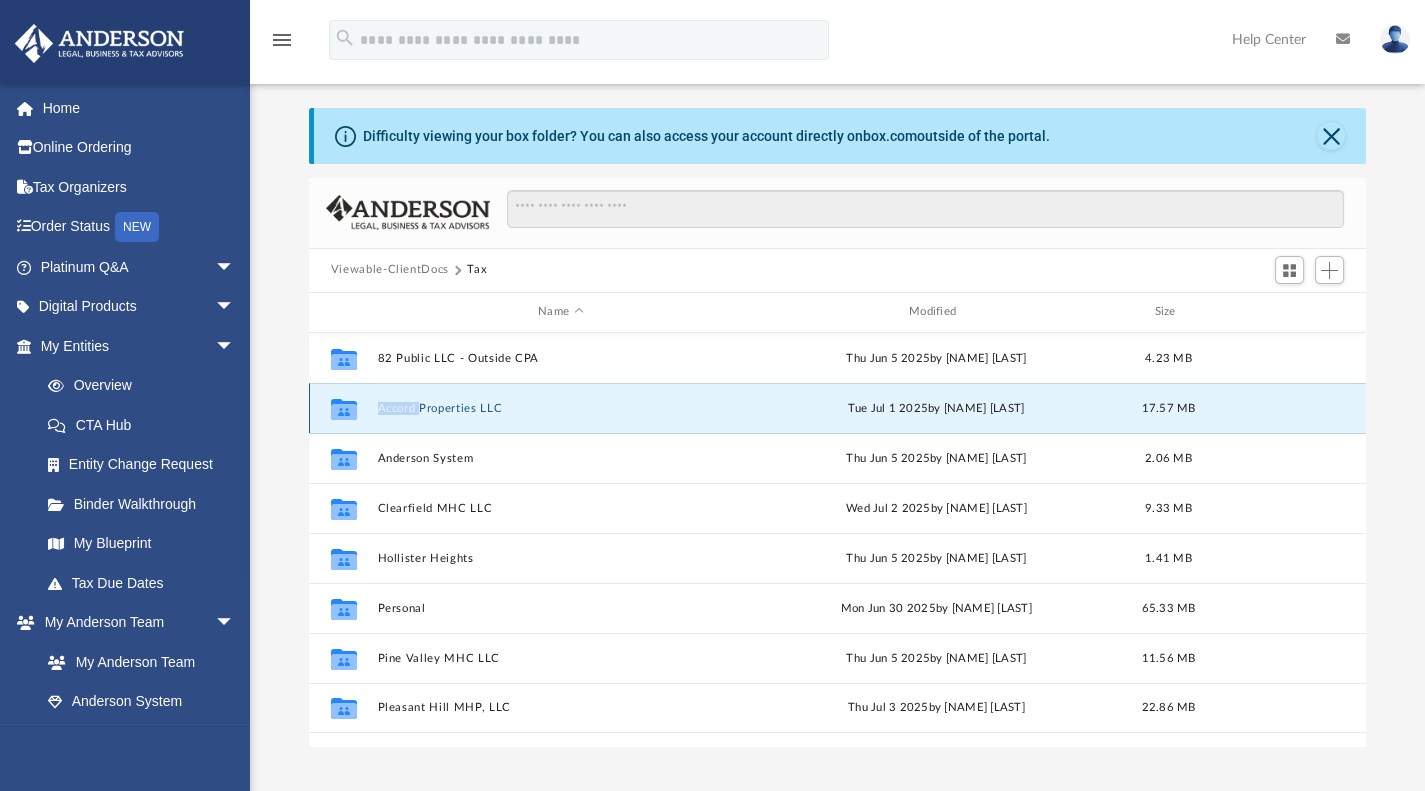click 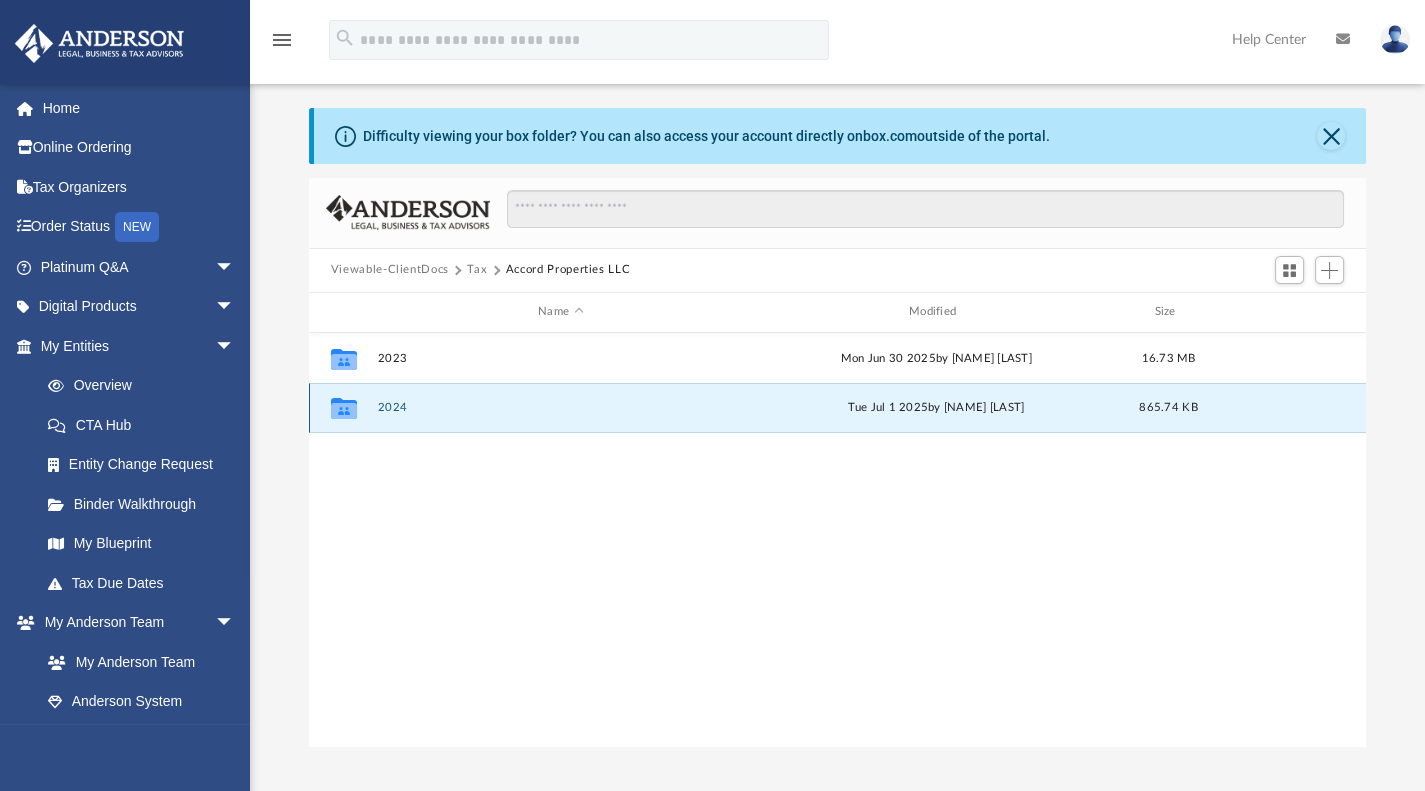 click on "2024" at bounding box center [560, 407] 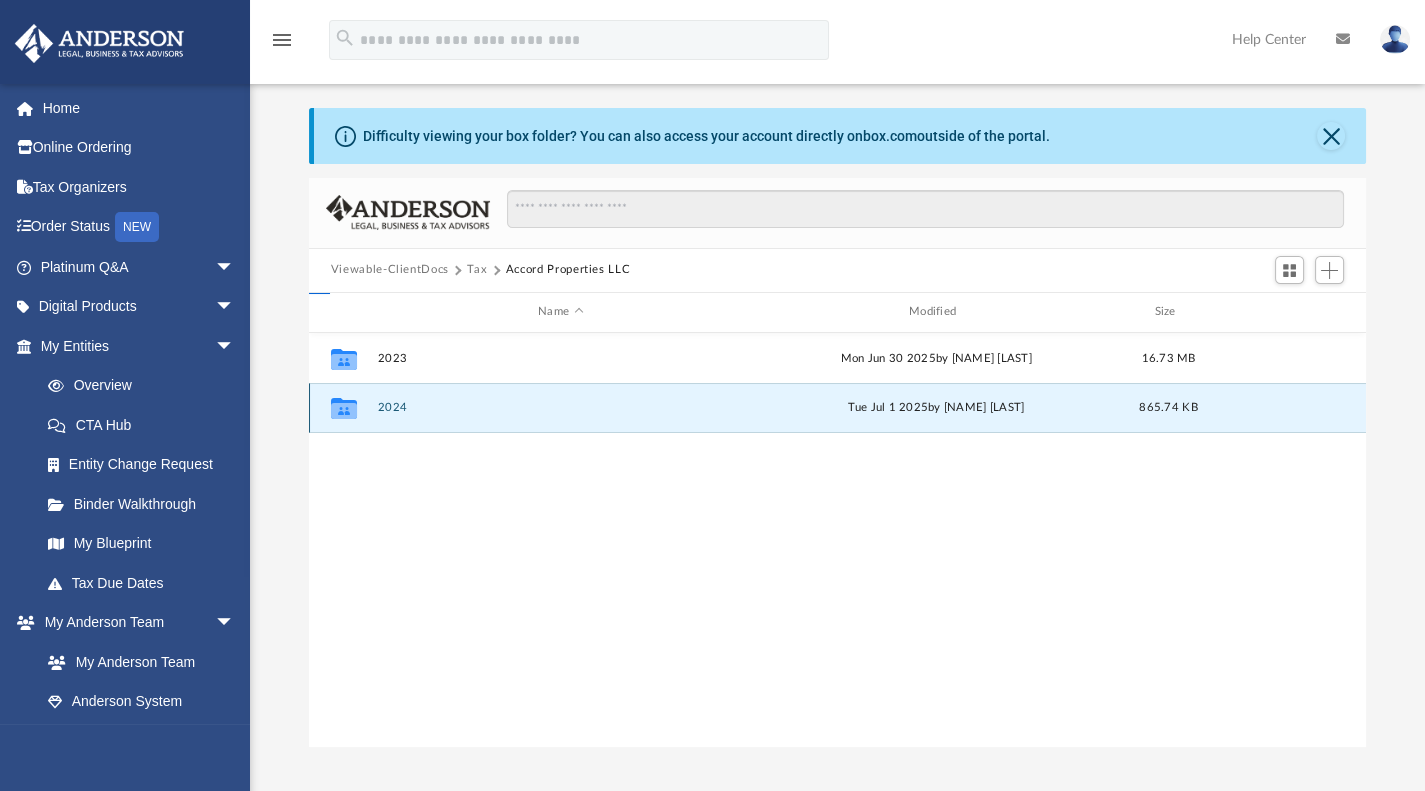 click on "2024" at bounding box center [560, 407] 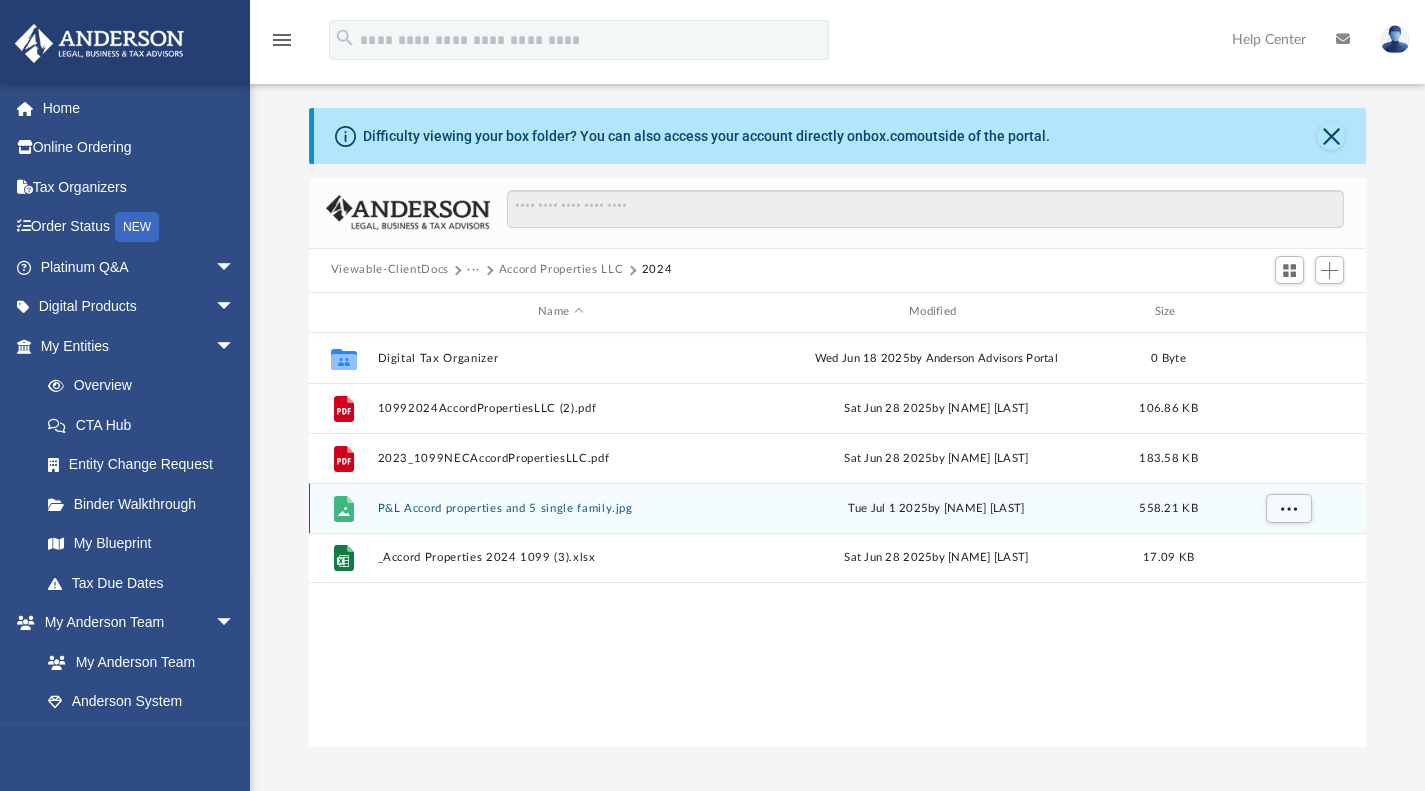 click on "P&L Accord properties and 5 single family.jpg" at bounding box center [560, 507] 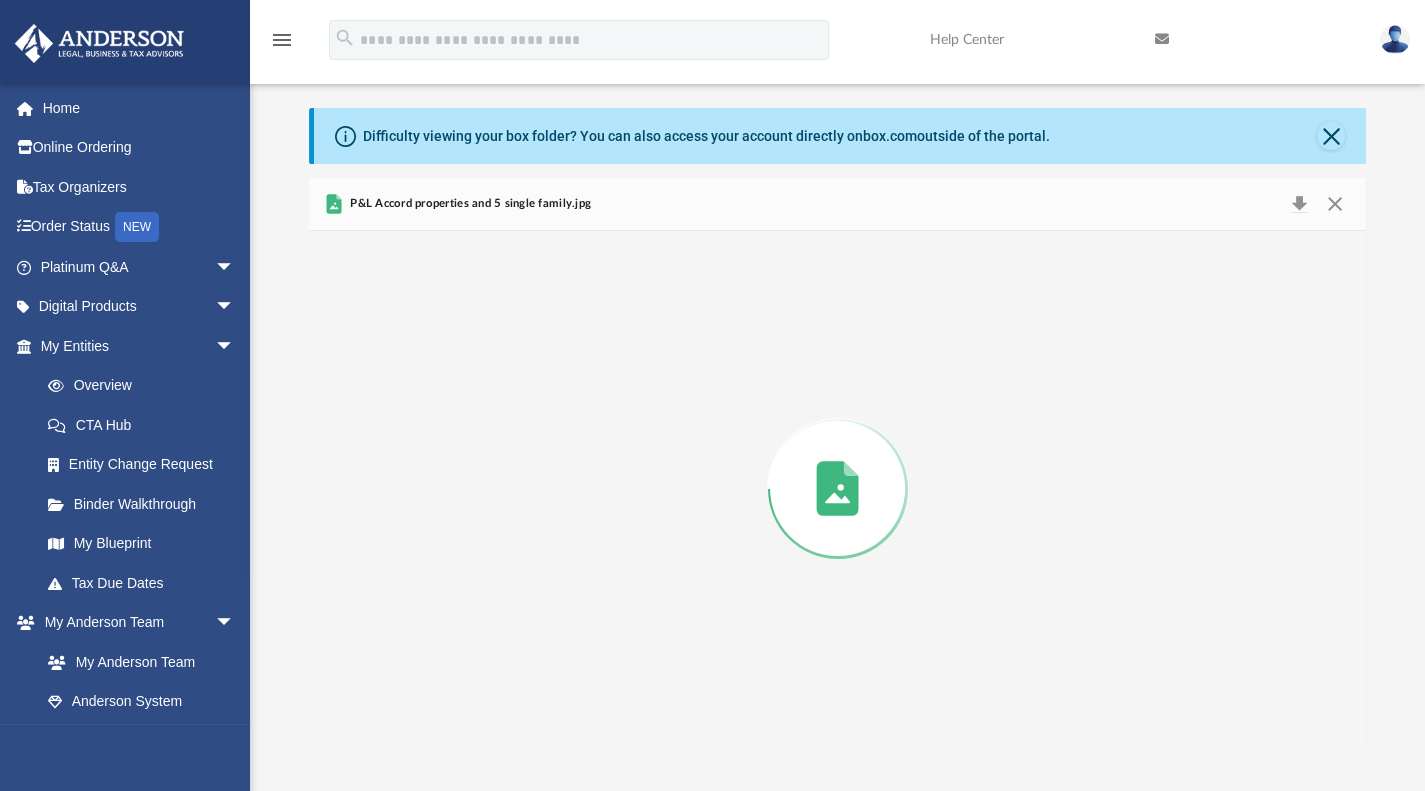 click at bounding box center (838, 489) 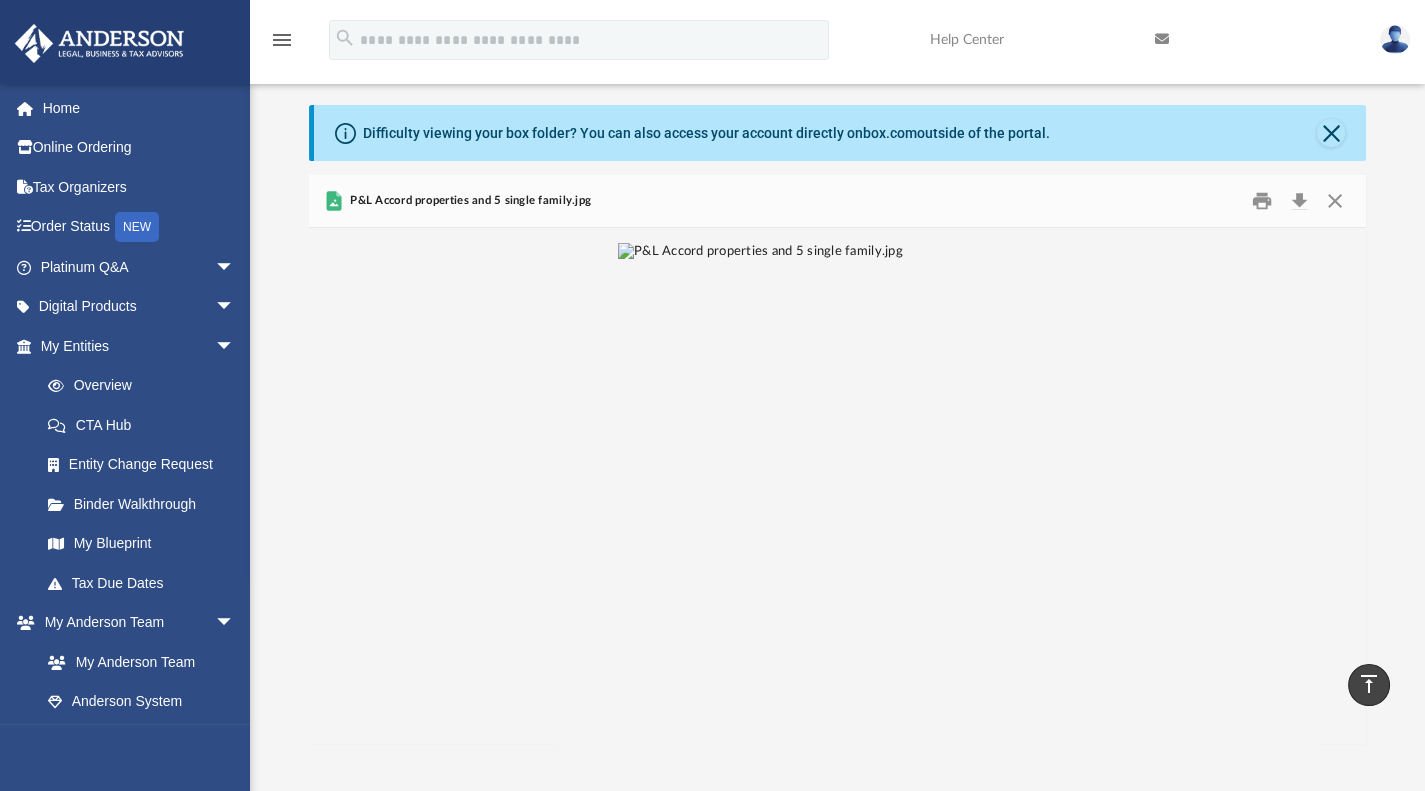 scroll, scrollTop: 0, scrollLeft: 0, axis: both 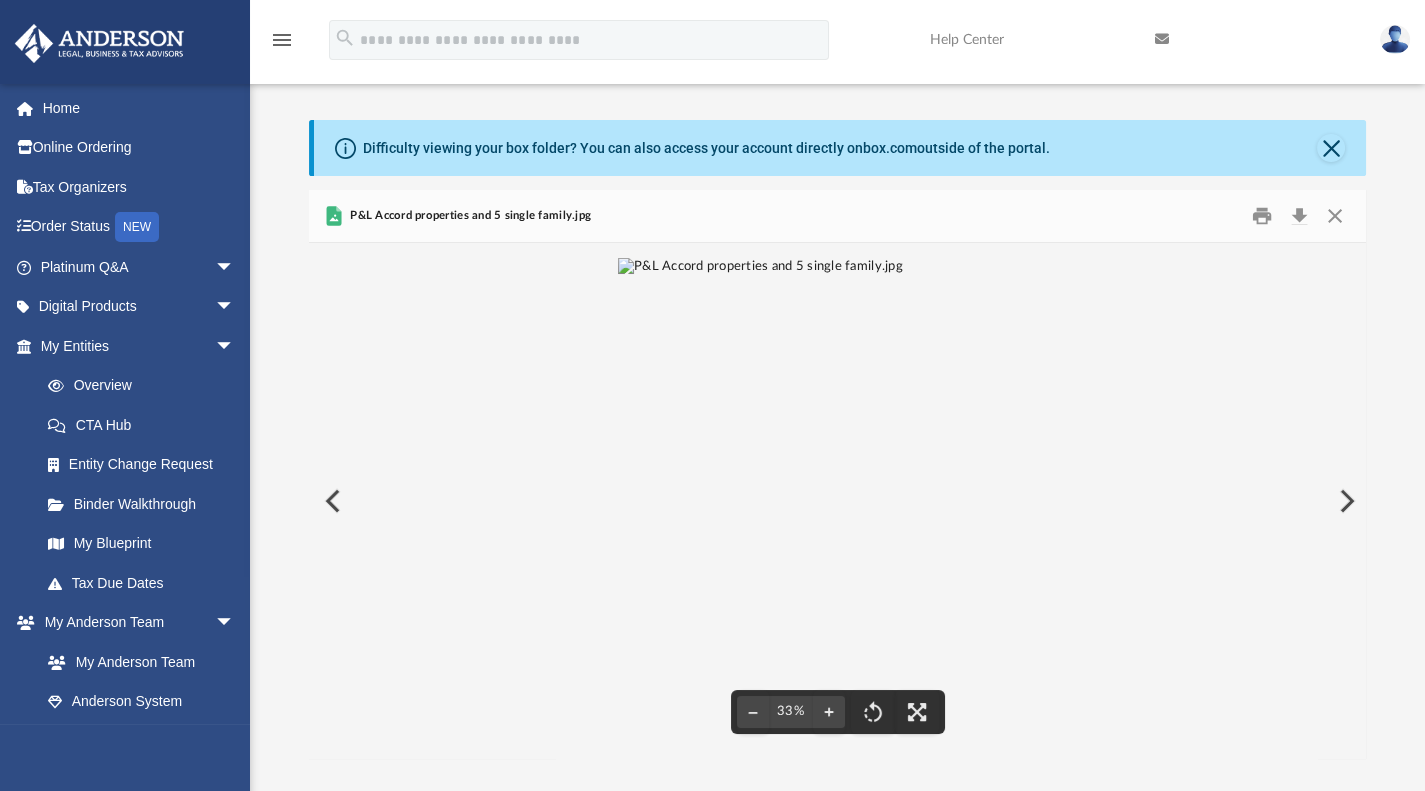 click at bounding box center (838, 501) 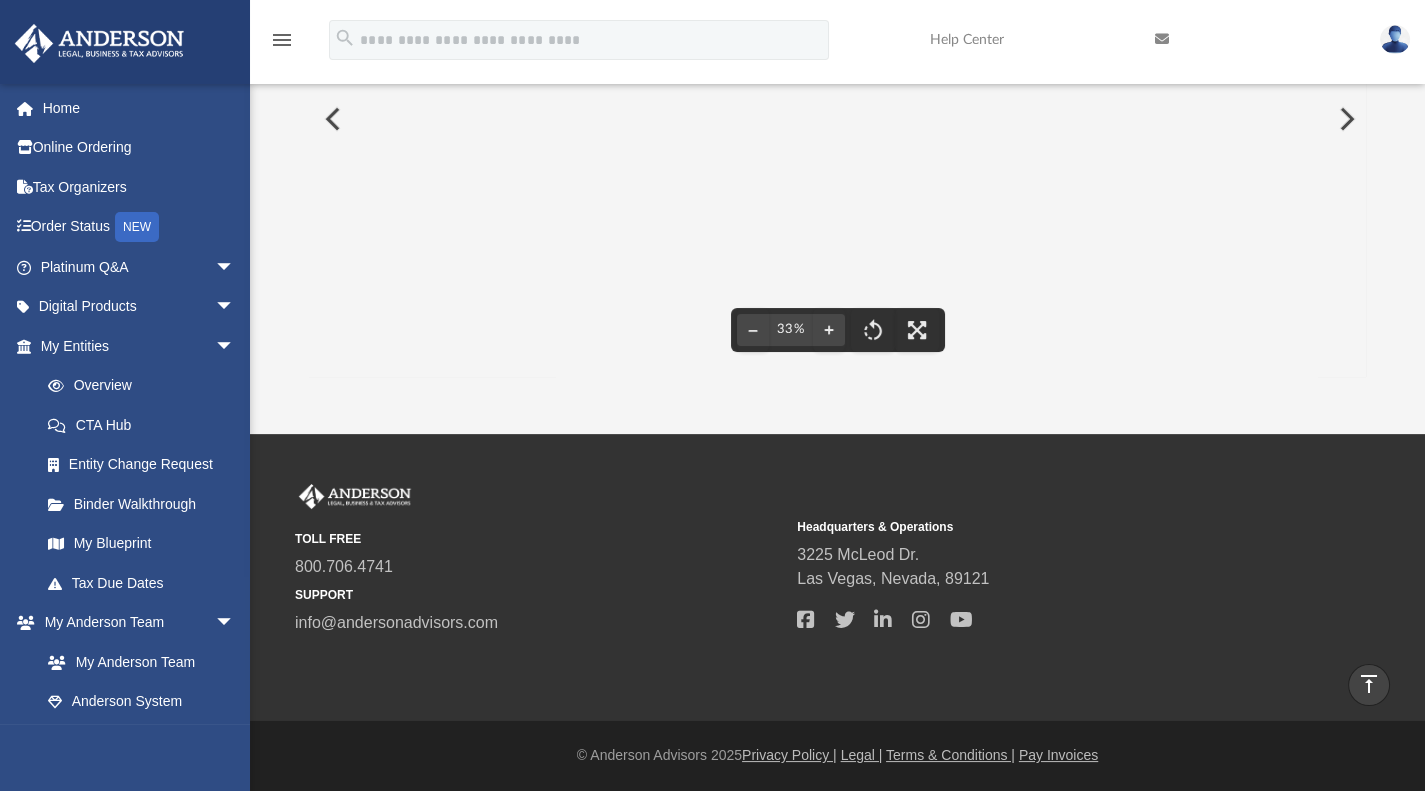 scroll, scrollTop: 0, scrollLeft: 0, axis: both 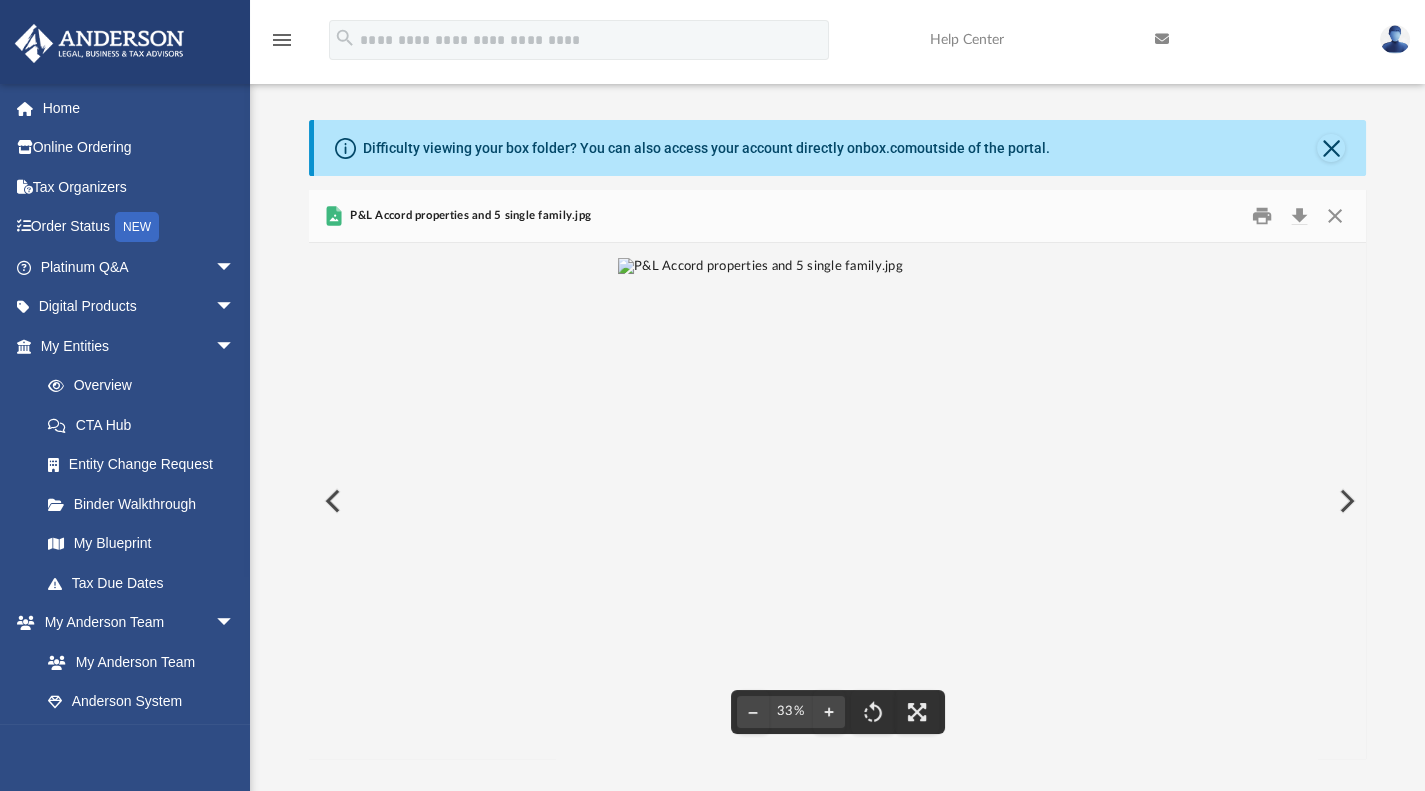 click at bounding box center (1345, 501) 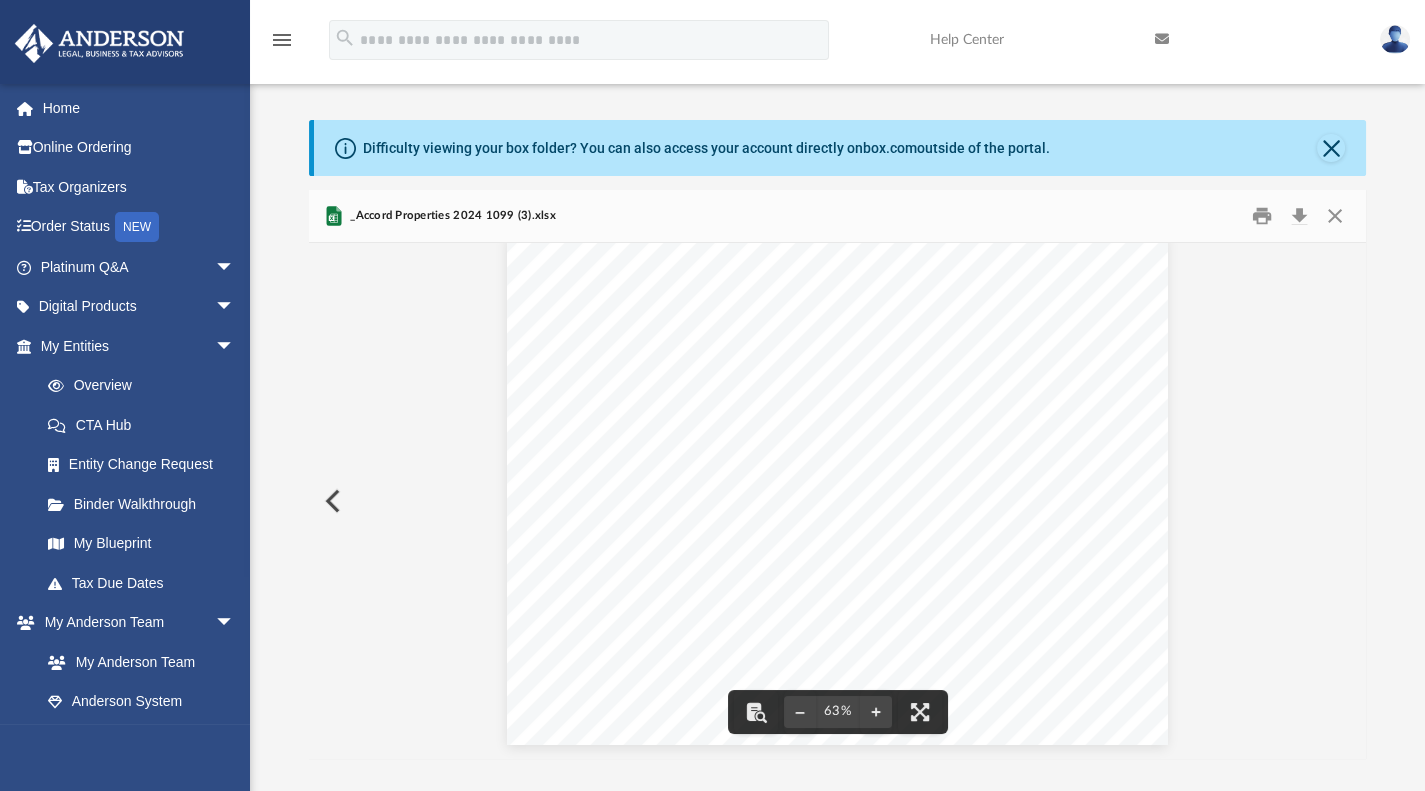 scroll, scrollTop: 0, scrollLeft: 0, axis: both 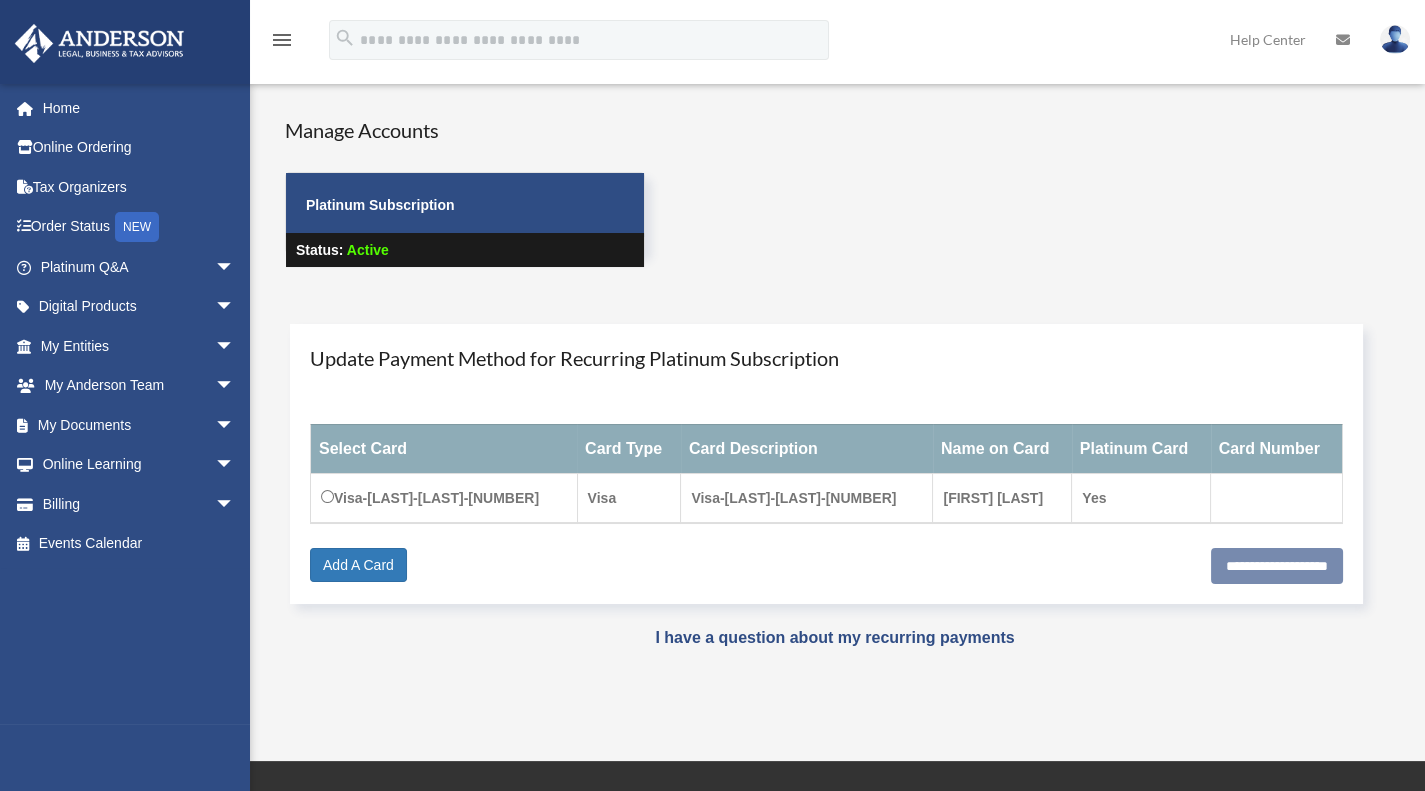click on "Manage Accounts
Platinum Subscription
Status:
Active" at bounding box center [855, 210] 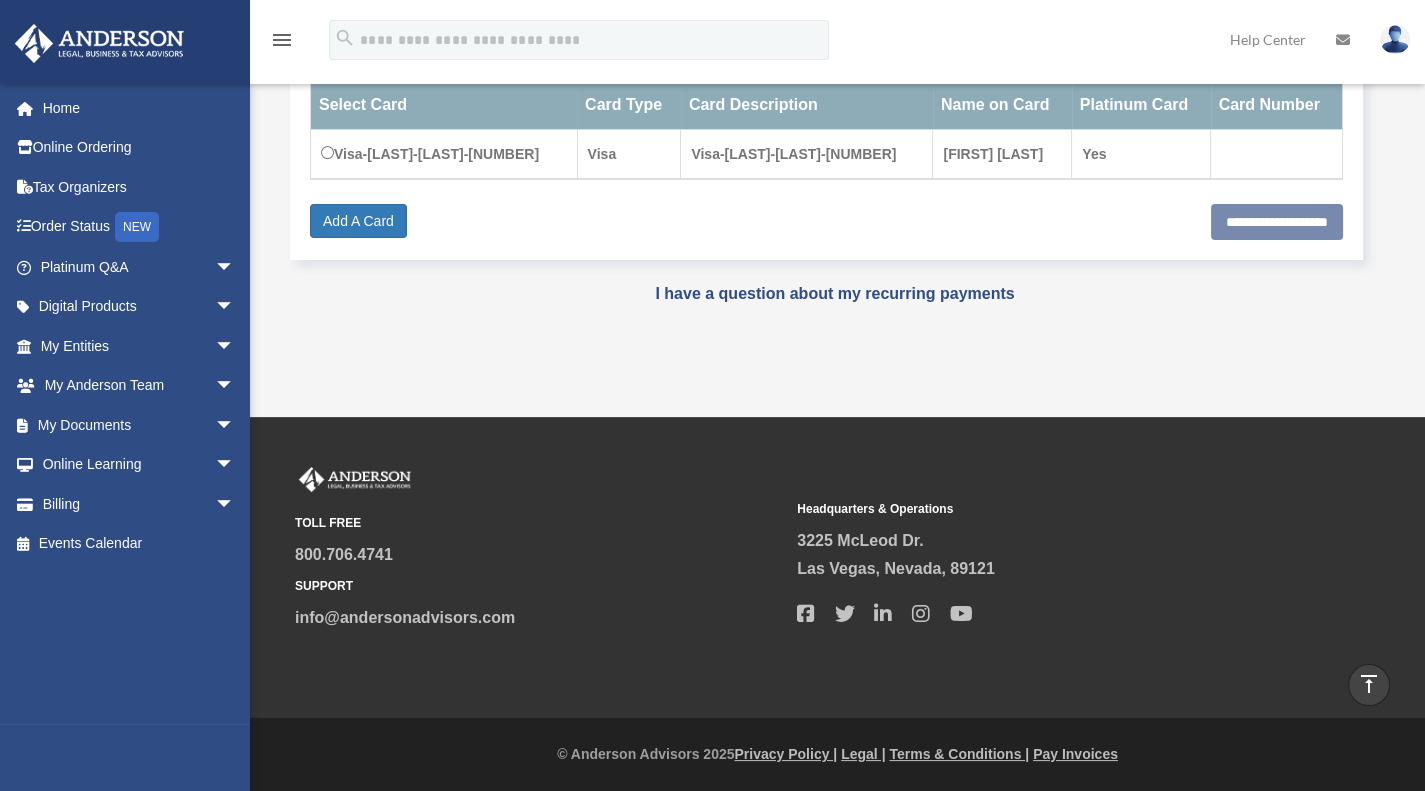 scroll, scrollTop: 0, scrollLeft: 0, axis: both 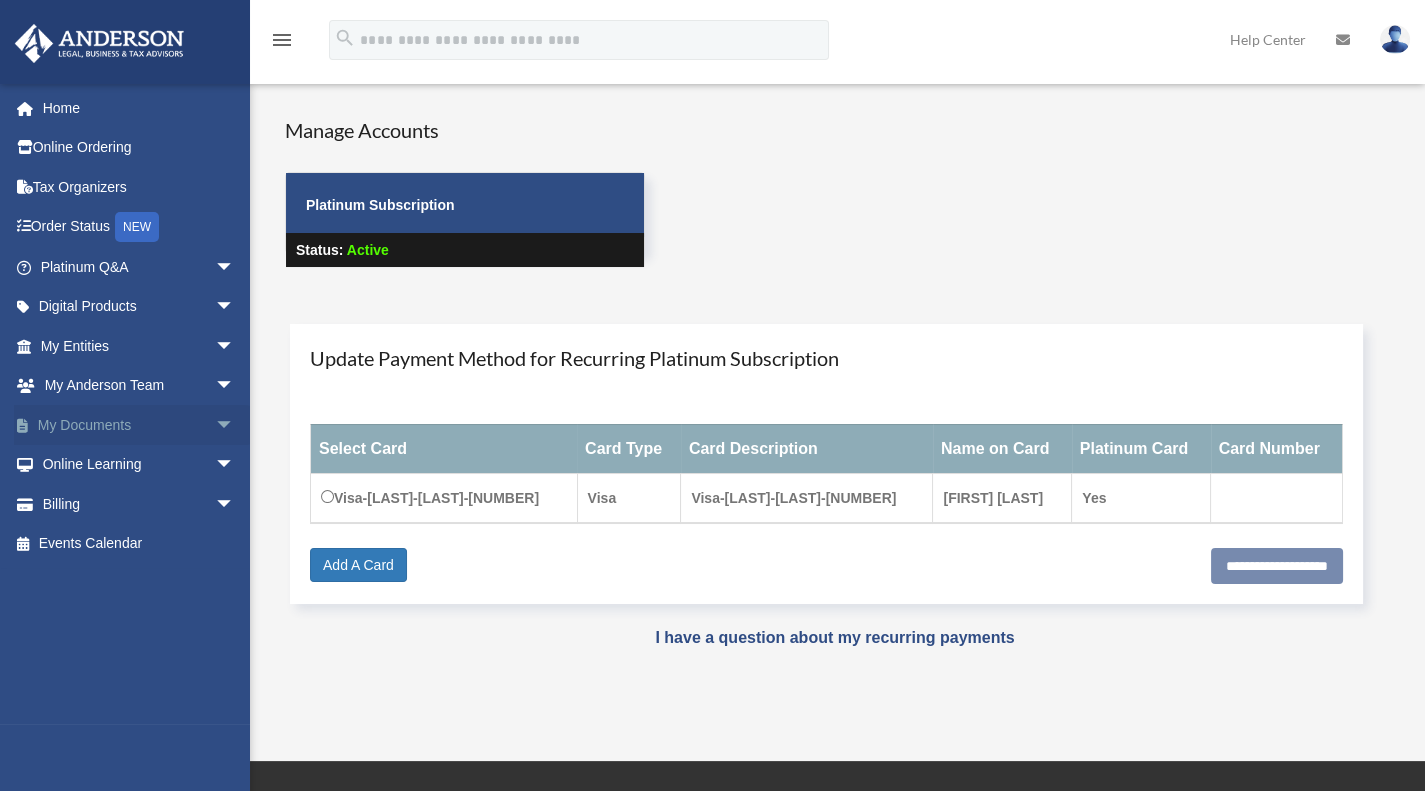 click on "arrow_drop_down" at bounding box center [235, 425] 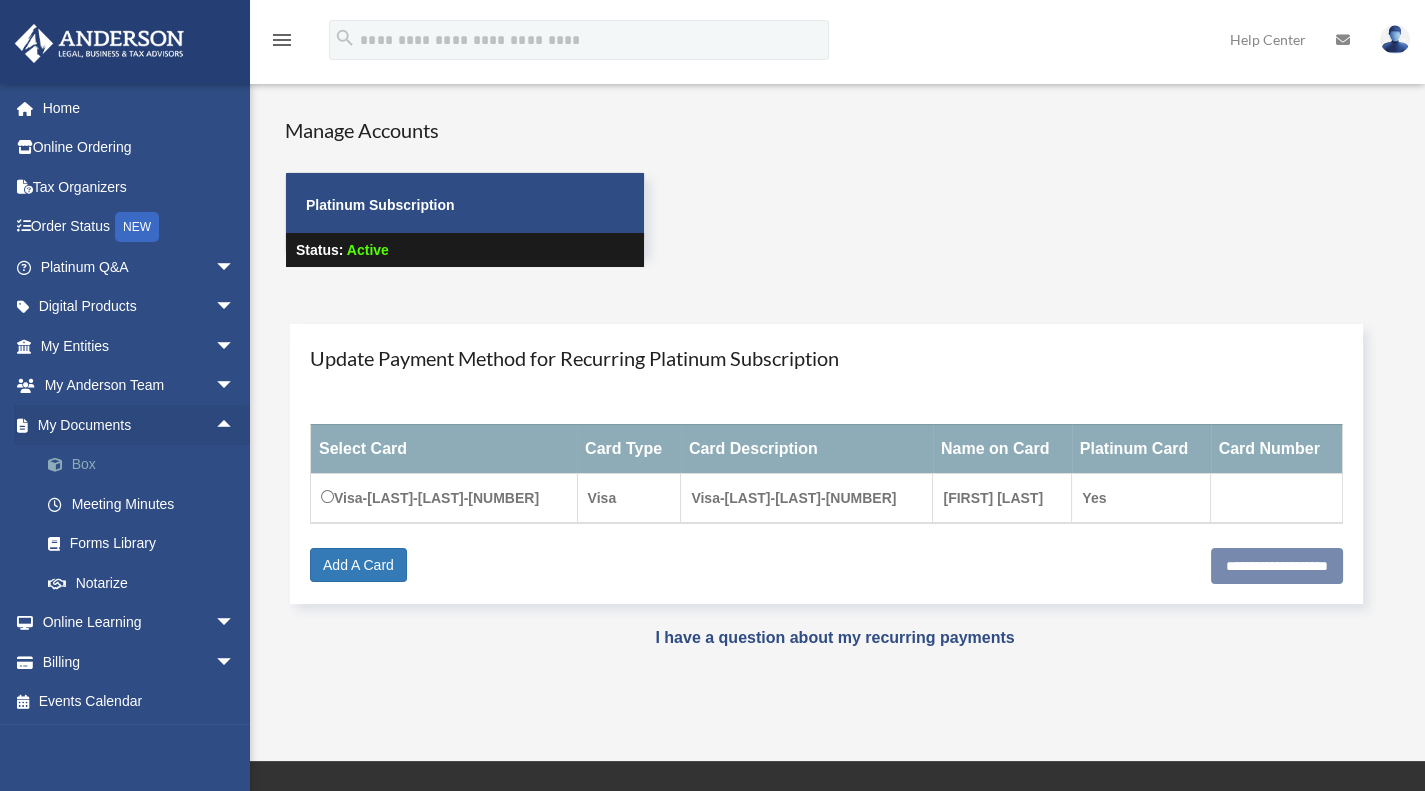 click on "Box" at bounding box center (146, 465) 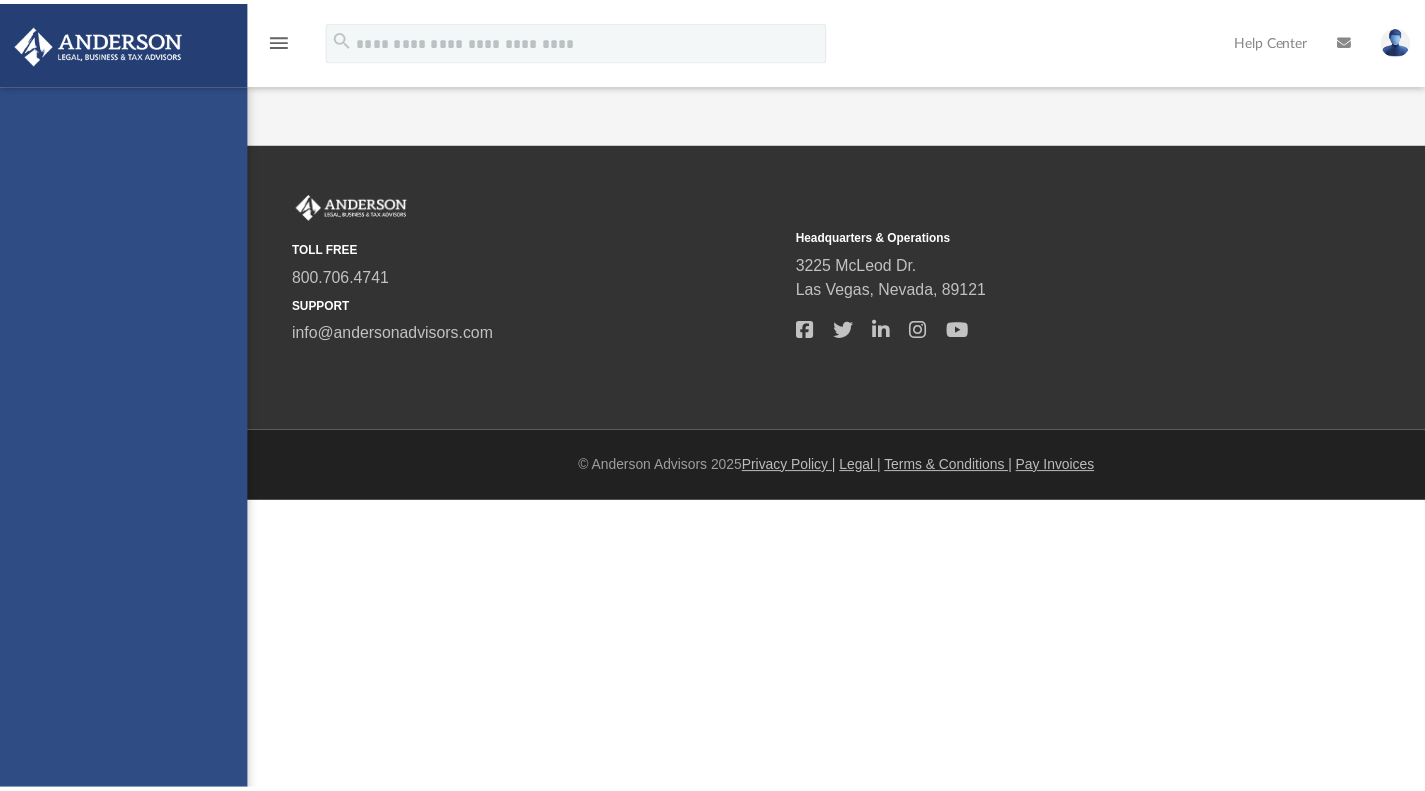scroll, scrollTop: 0, scrollLeft: 0, axis: both 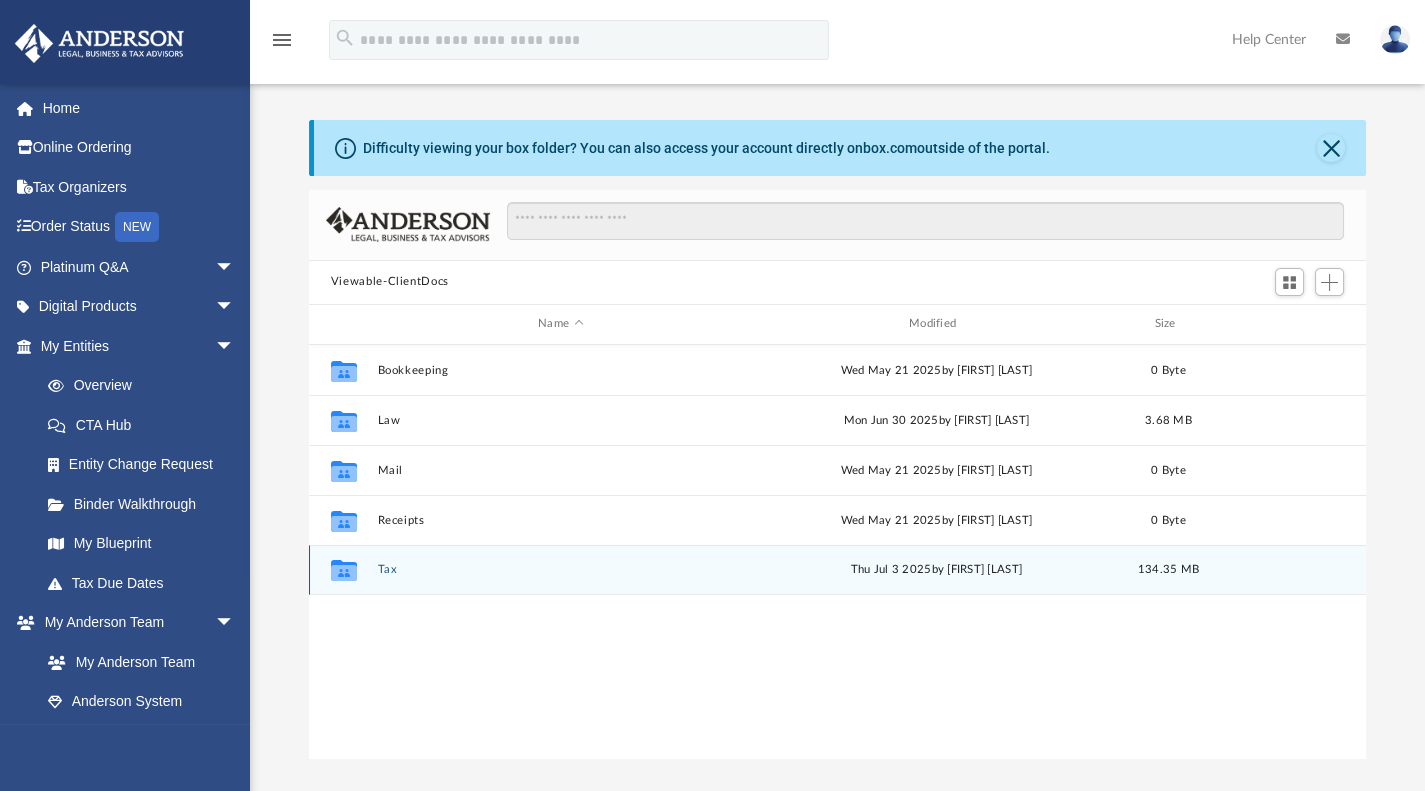 click 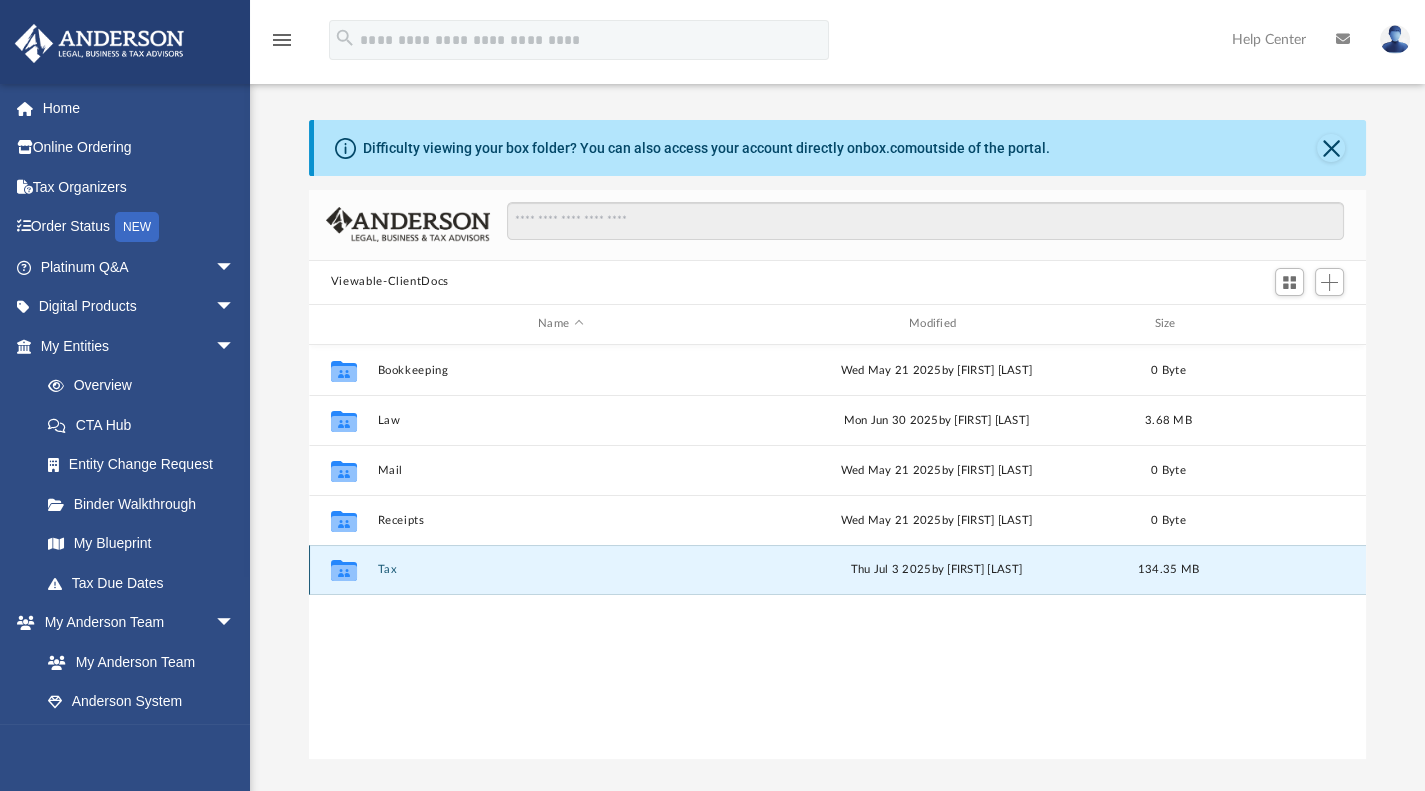 click on "Collaborated Folder" at bounding box center (344, 570) 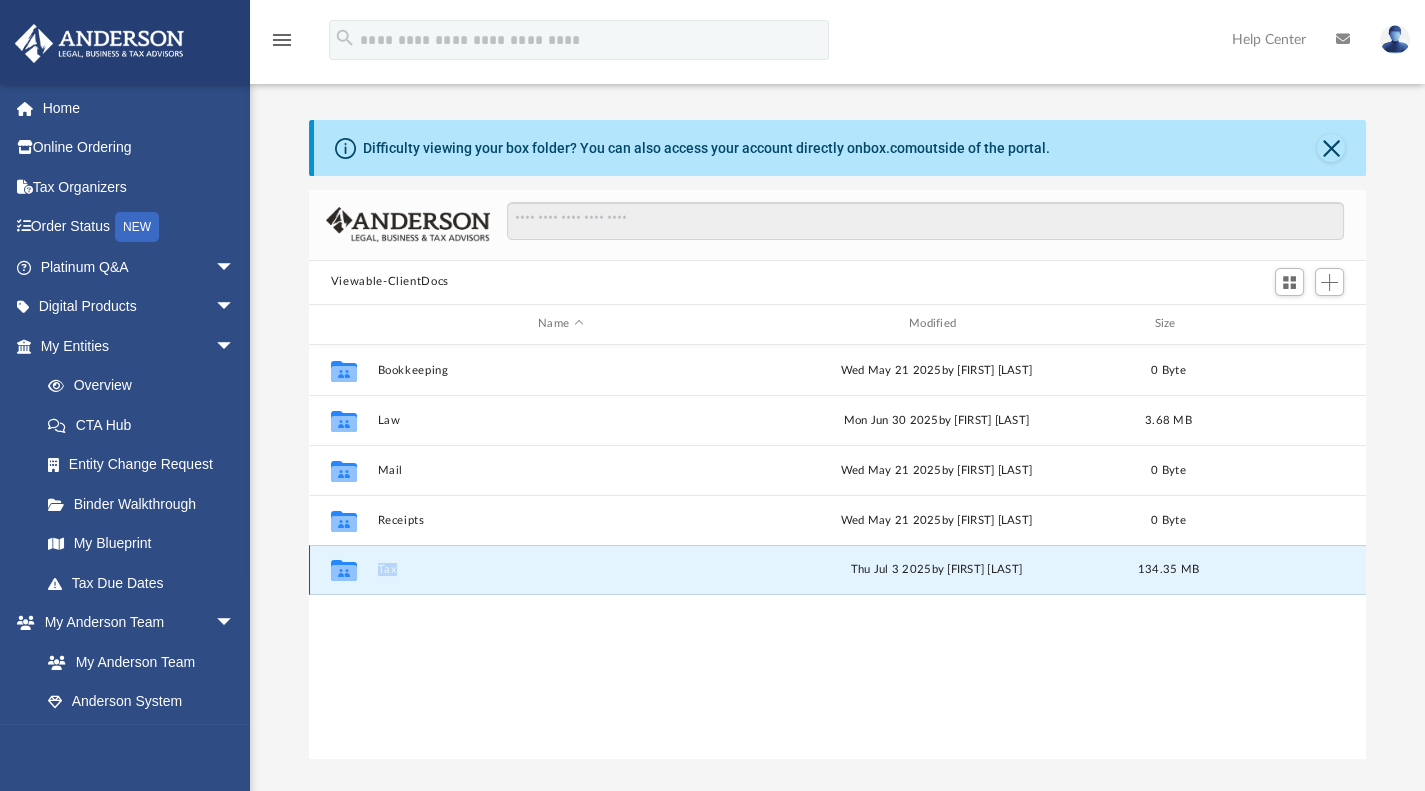 click on "Collaborated Folder" at bounding box center [344, 570] 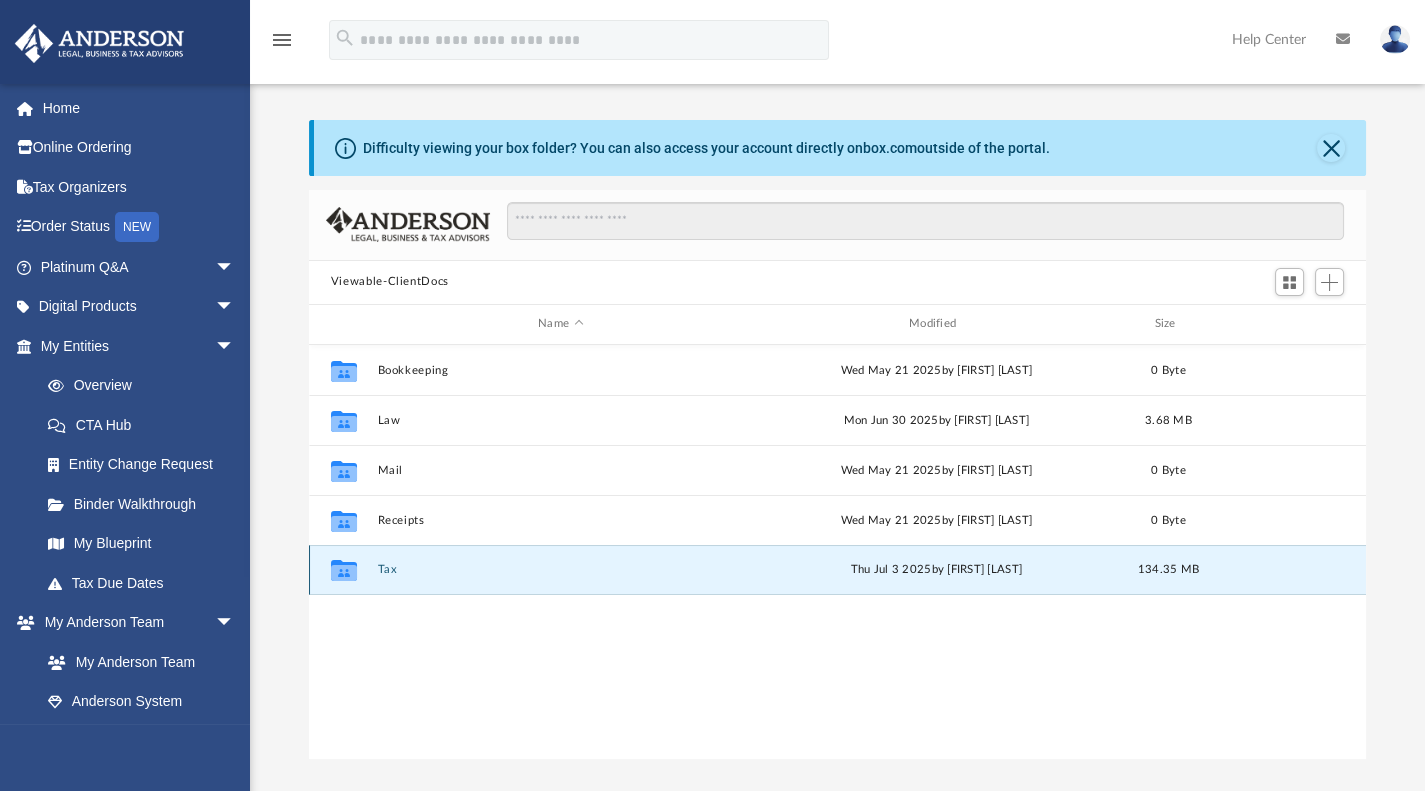 click 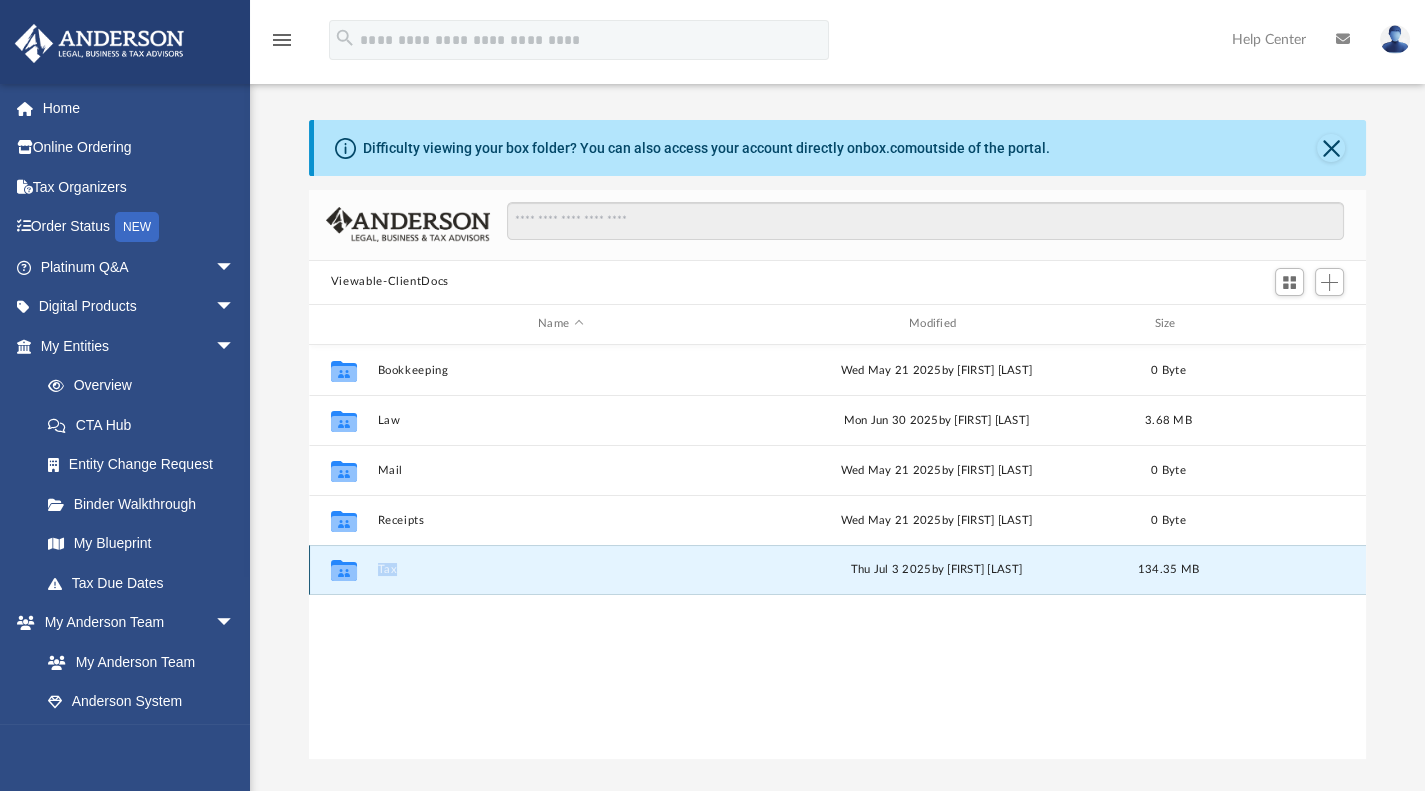 click 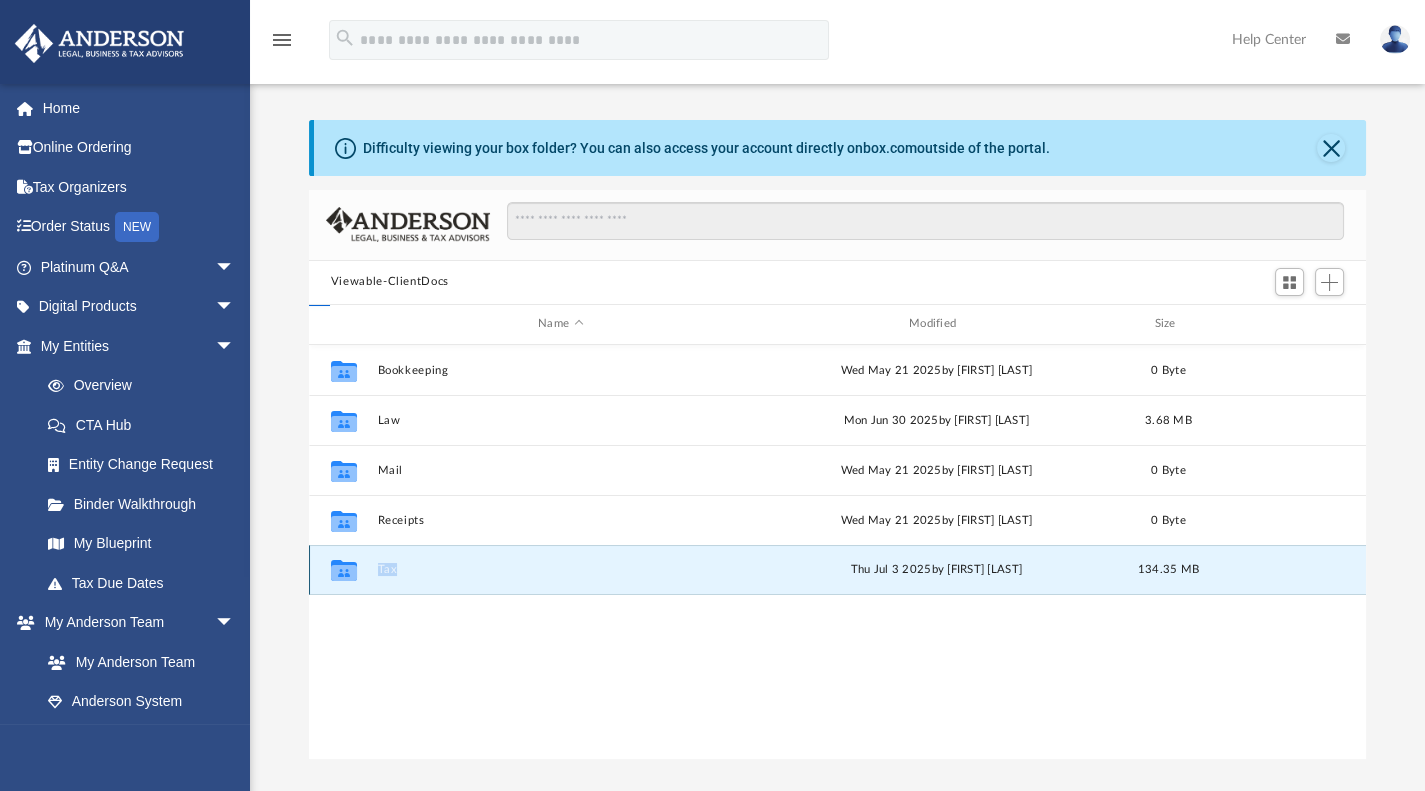 click on "Tax" at bounding box center [560, 569] 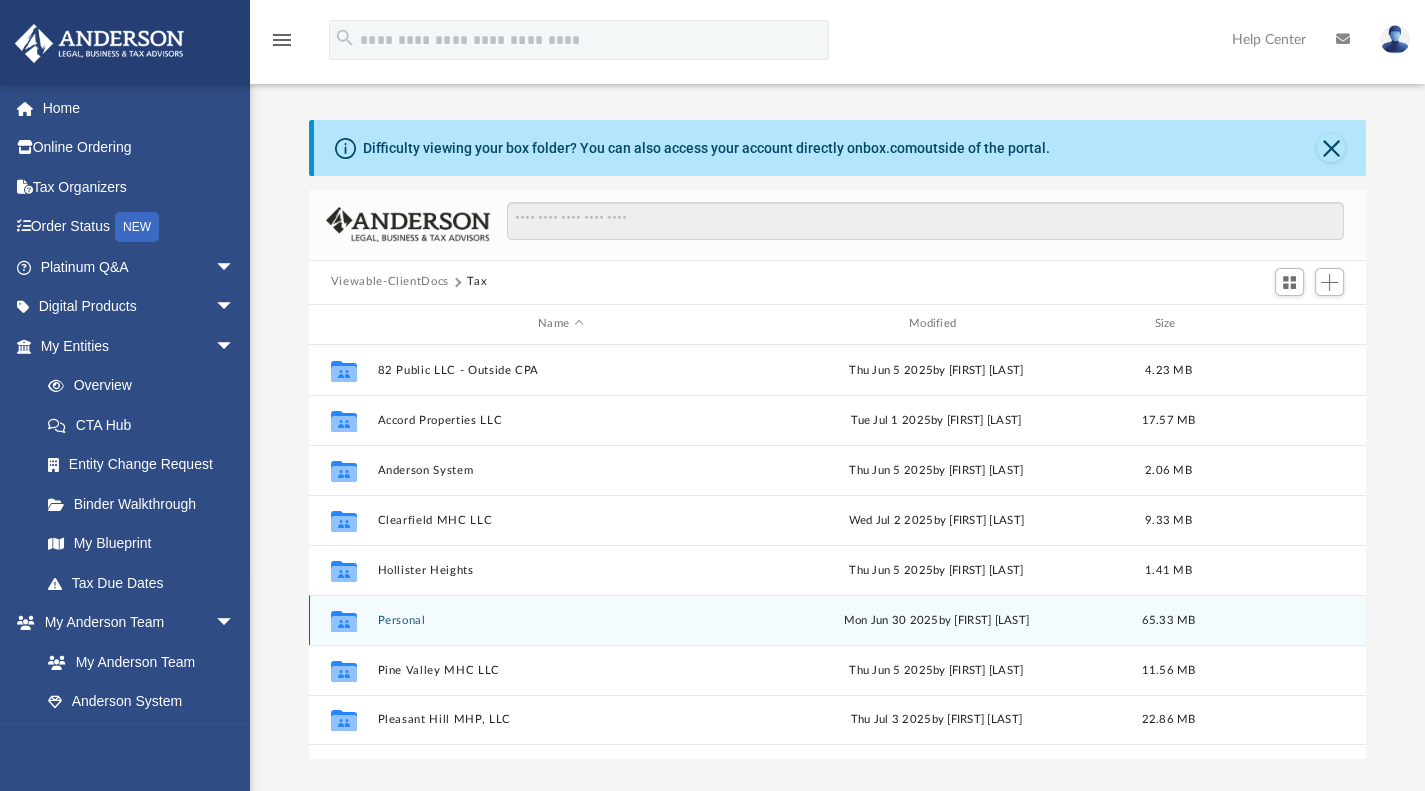 click on "Personal" at bounding box center [560, 619] 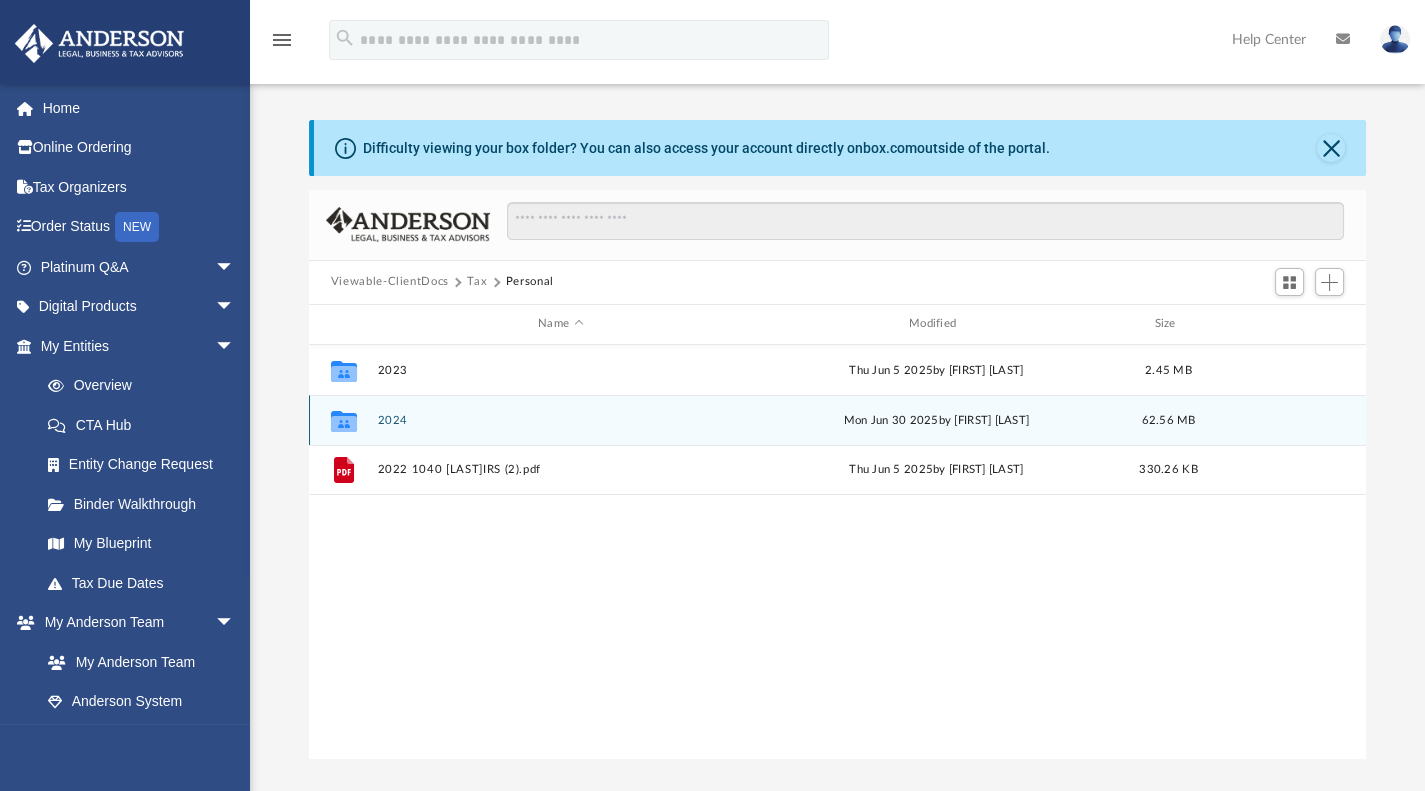 click 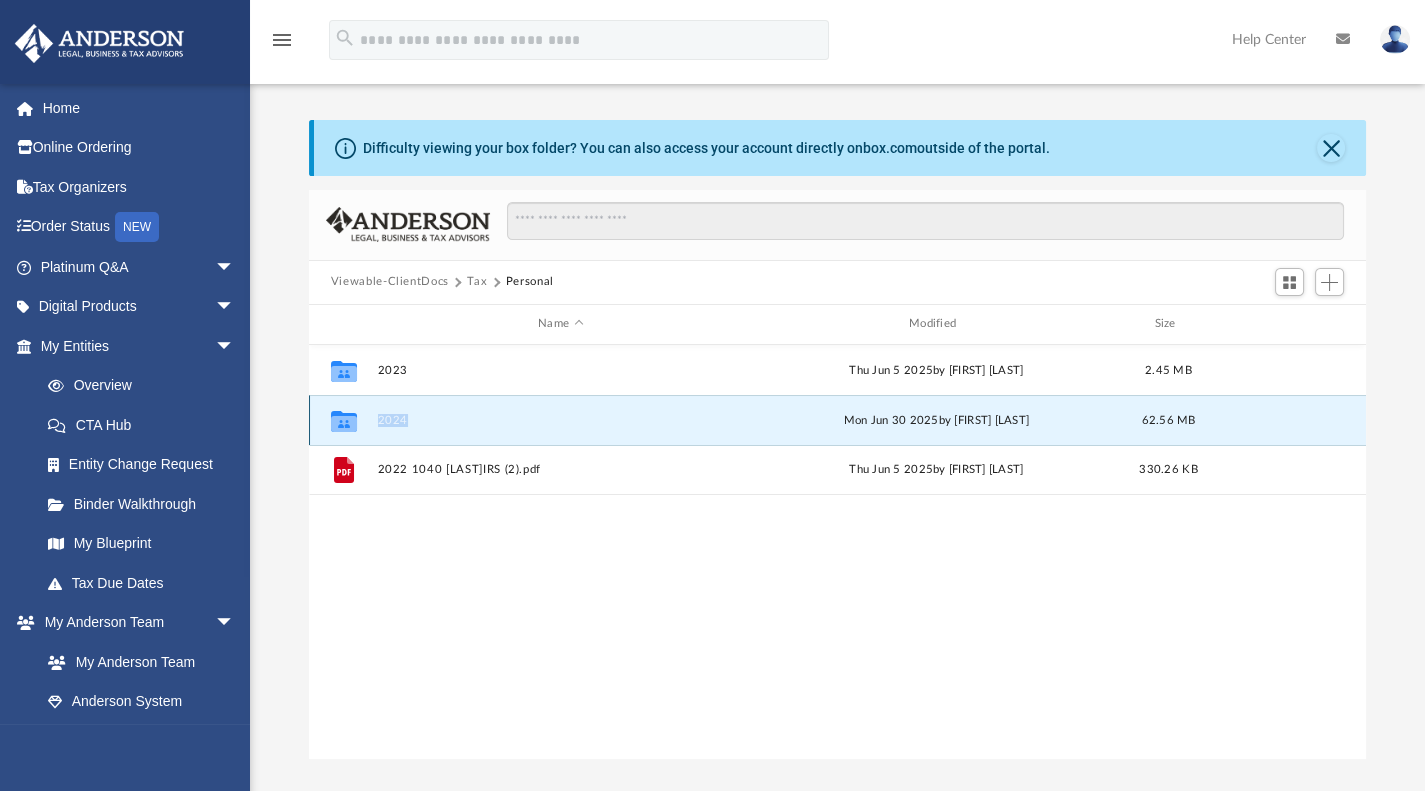 click 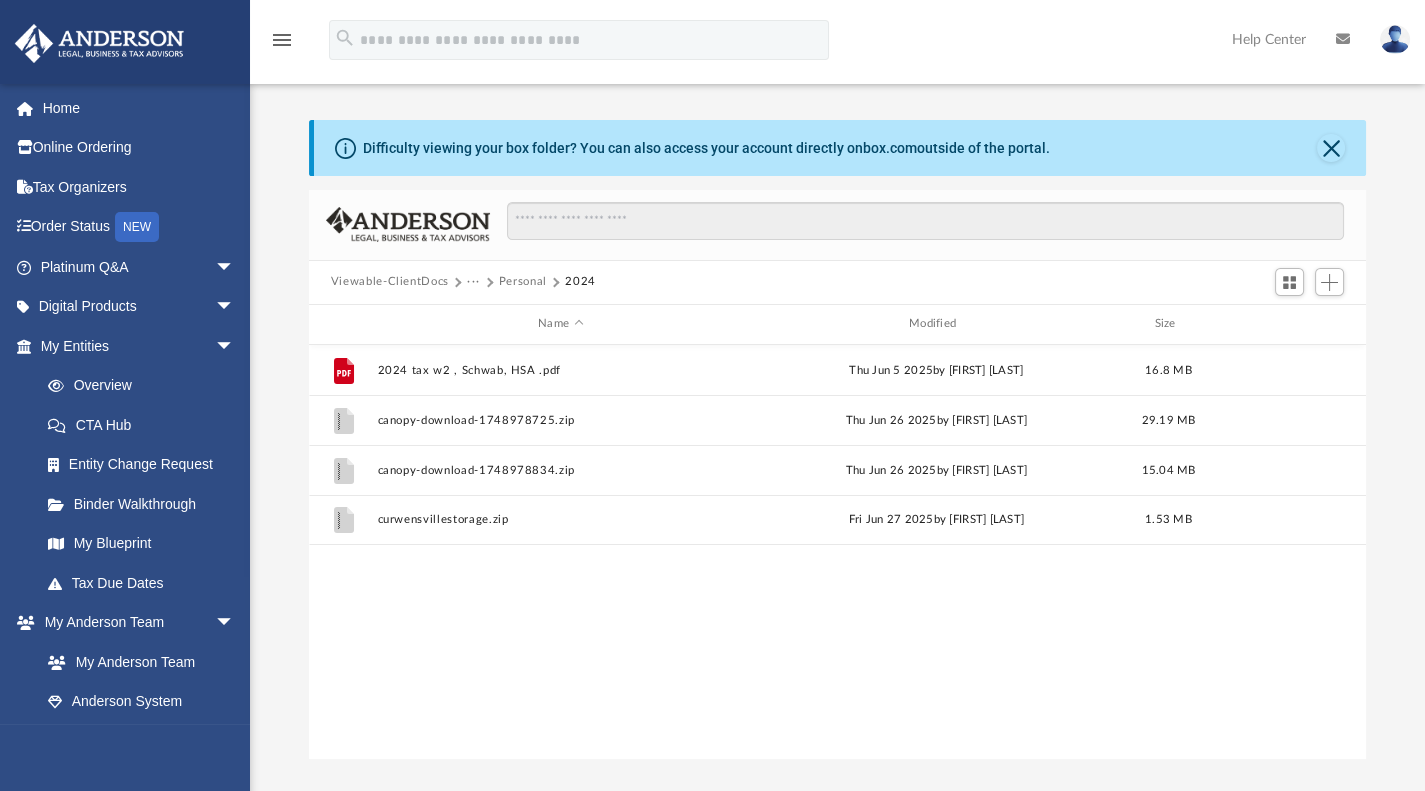 click on "File 2024 tax w2 ,  Schwab, HSA .pdf Thu Jun 5 2025  by [FIRST] [LAST] 16.8 MB File canopy-download-1748978725.zip Thu Jun 26 2025  by [FIRST] [LAST] 29.19 MB File canopy-download-1748978834.zip Thu Jun 26 2025  by [FIRST] [LAST] 15.04 MB File curwensvillestorage.zip Fri Jun 27 2025  by [FIRST] [LAST] 1.53 MB" at bounding box center (837, 552) 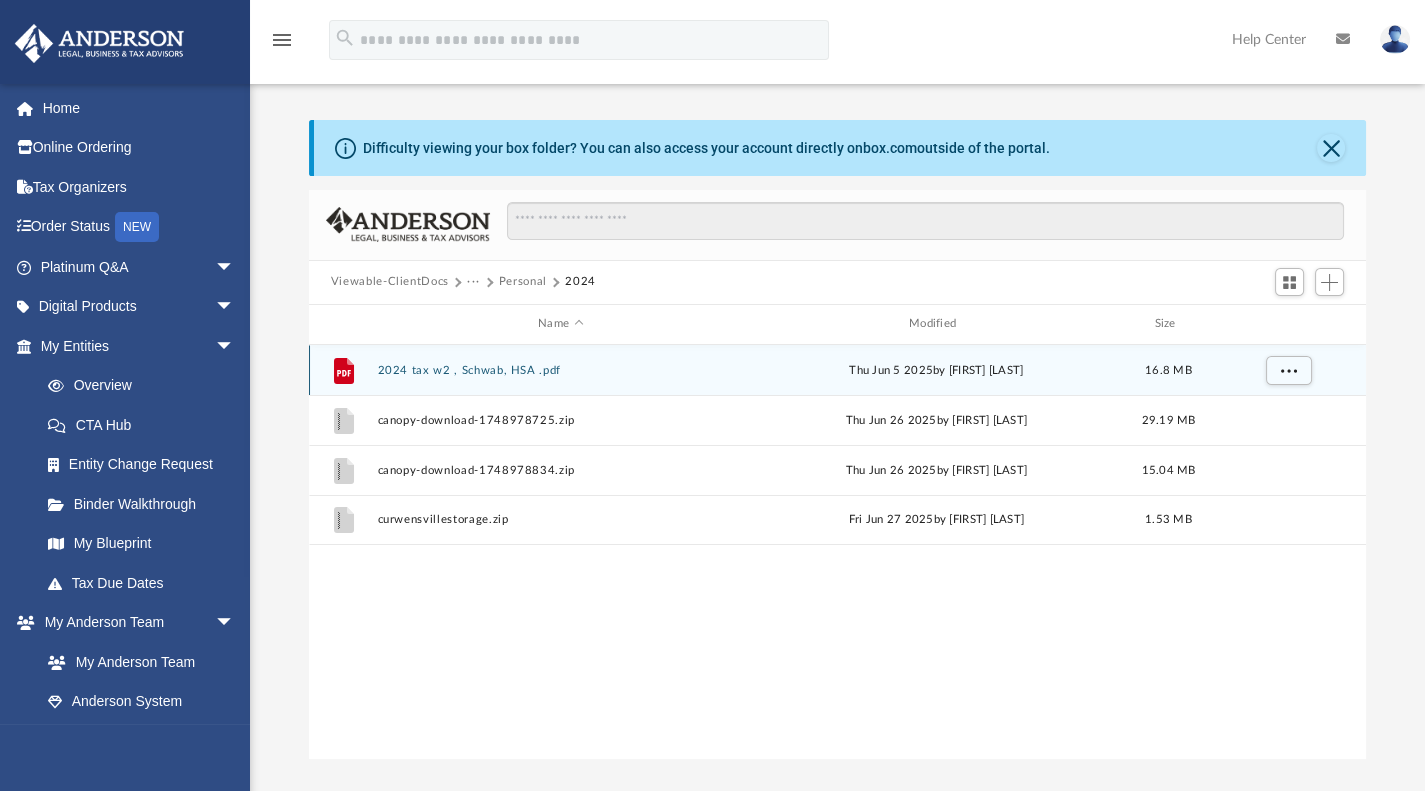 click on "File 2024 tax w2 ,  Schwab, HSA .pdf Thu Jun 5 2025  by [FIRST] [LAST] 16.8 MB" at bounding box center [837, 370] 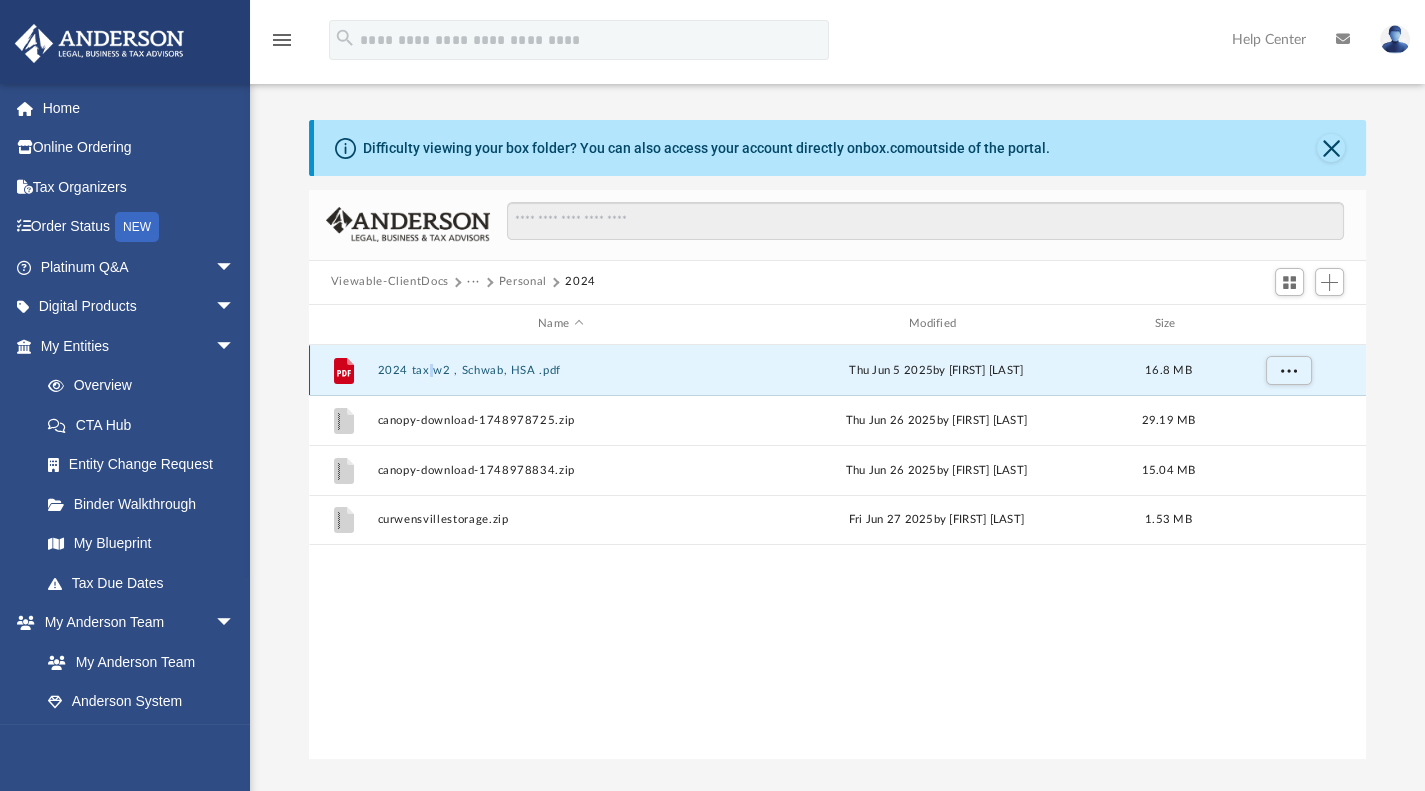 click on "File 2024 tax w2 ,  Schwab, HSA .pdf Thu Jun 5 2025  by [FIRST] [LAST] 16.8 MB" at bounding box center [837, 370] 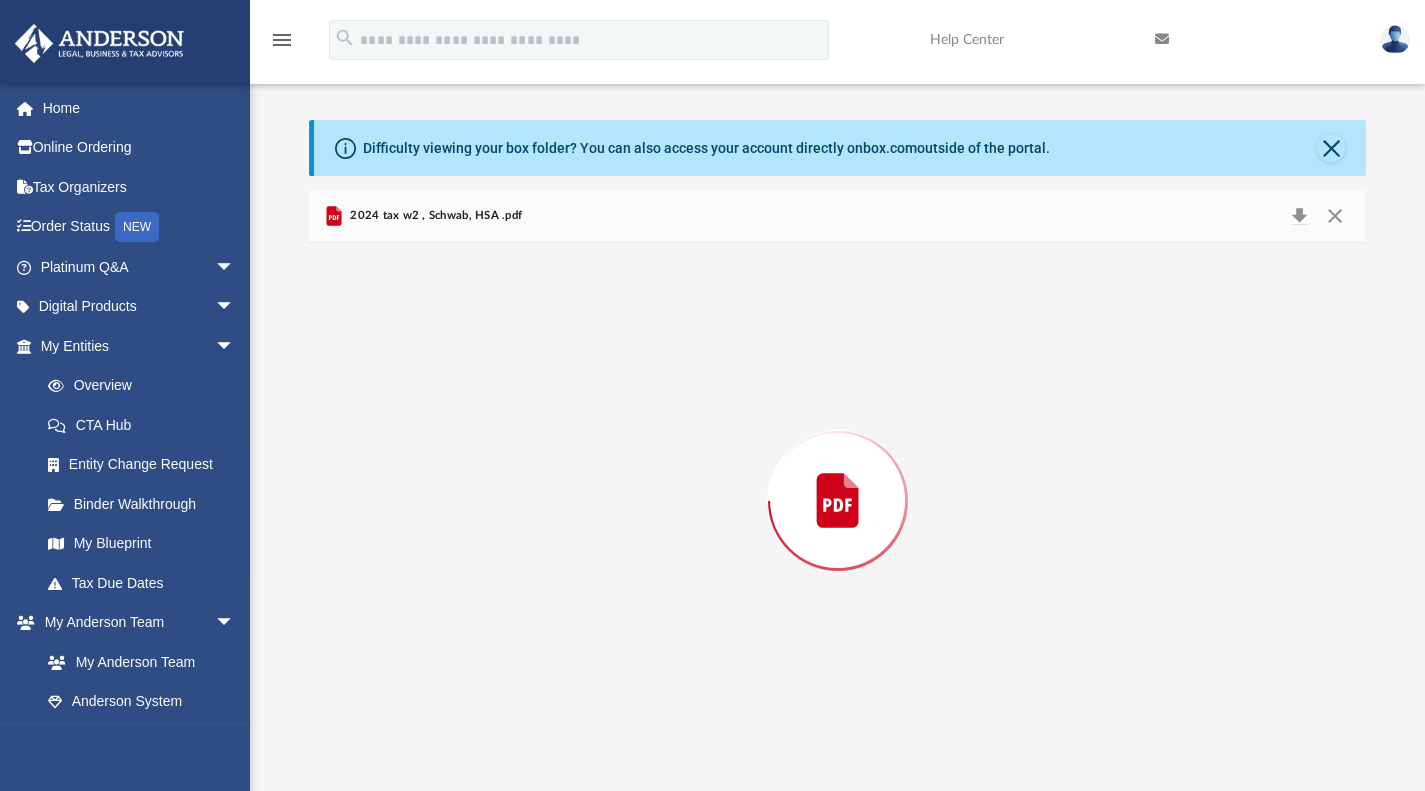 click at bounding box center [838, 501] 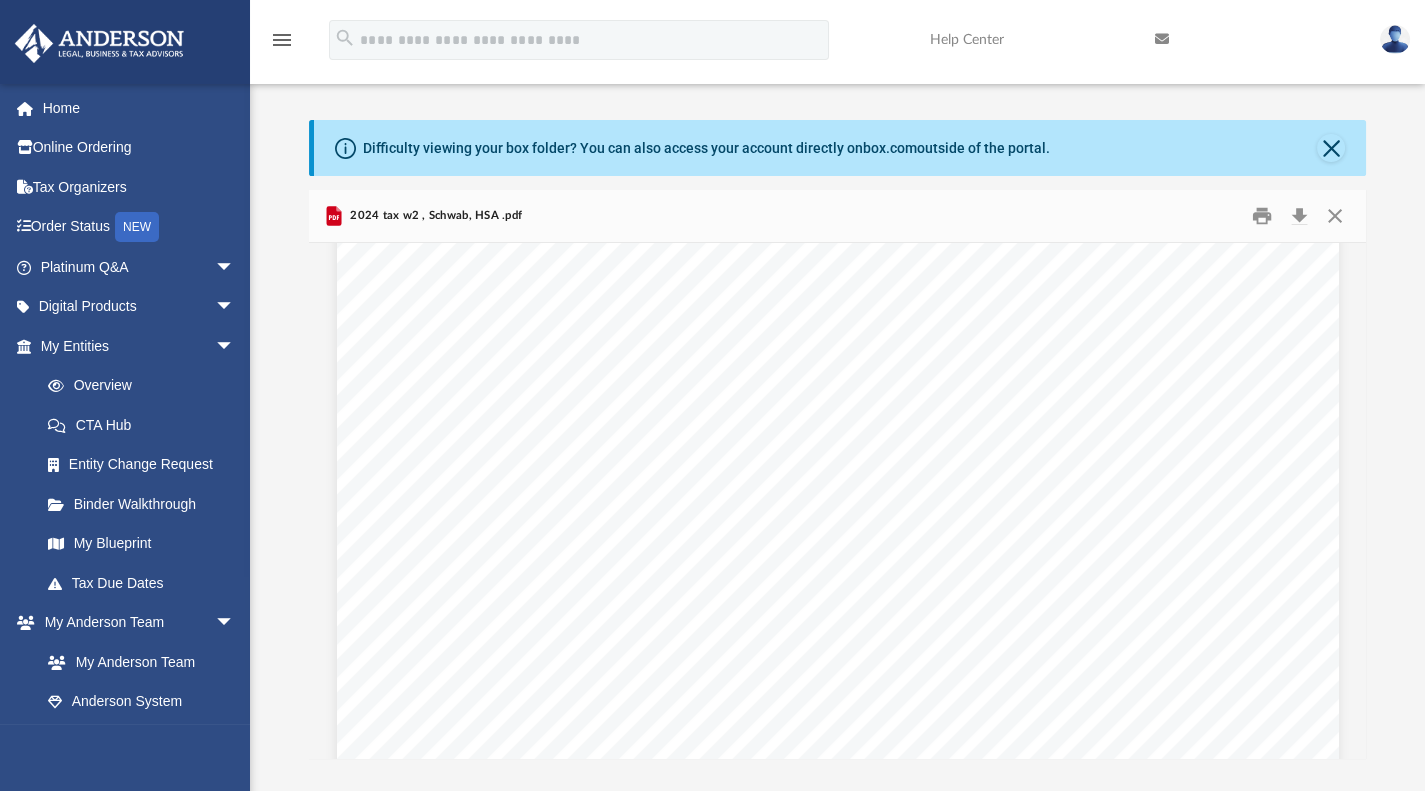 scroll, scrollTop: 0, scrollLeft: 0, axis: both 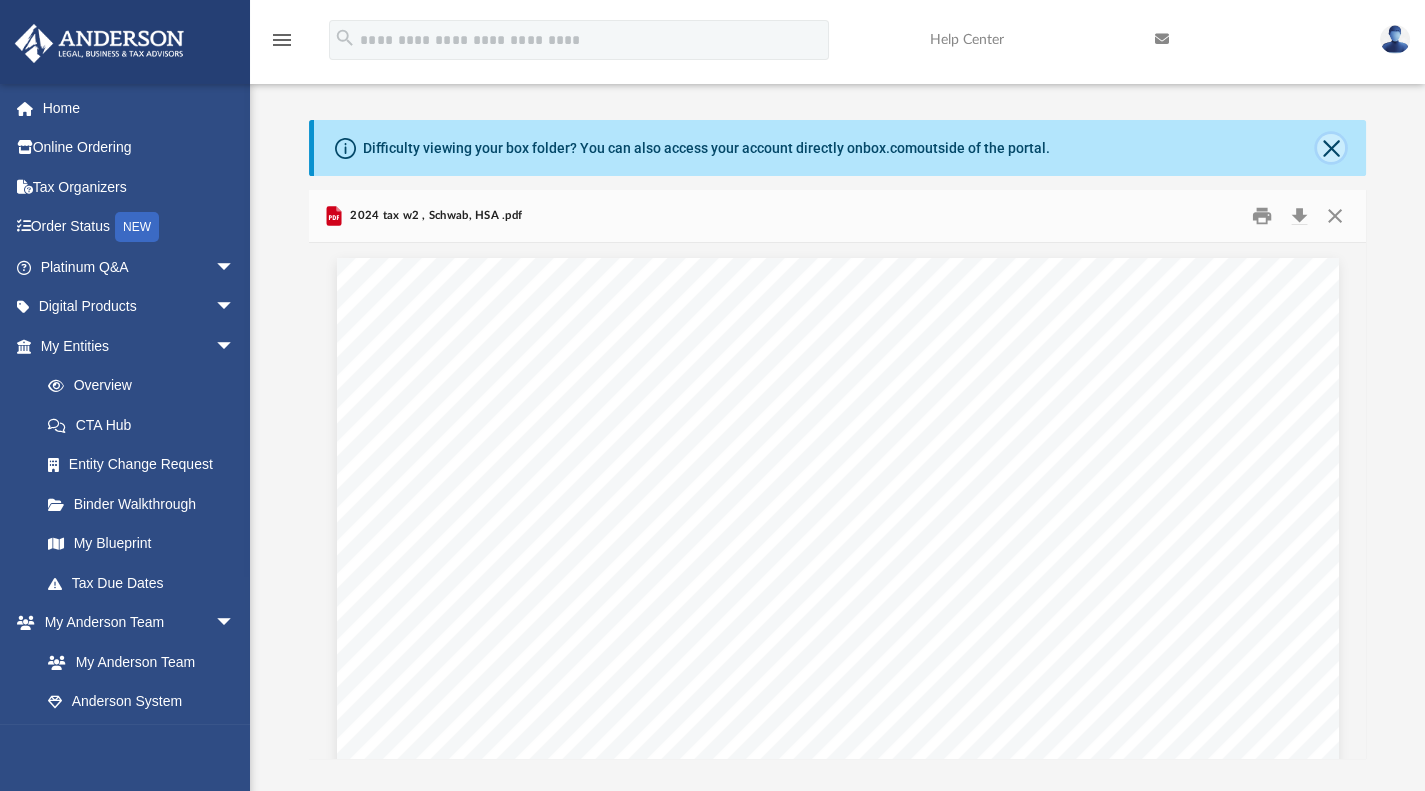 click 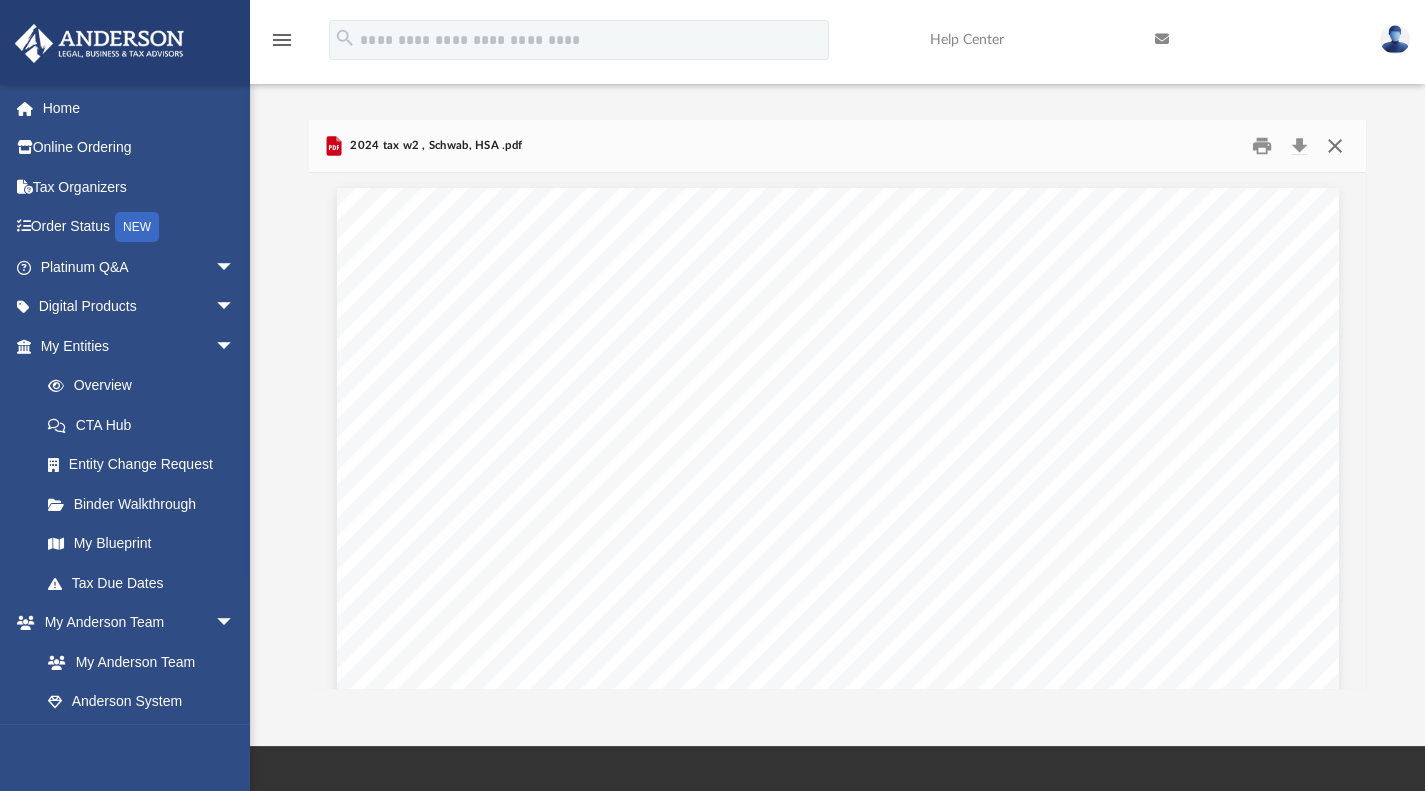 click at bounding box center [1335, 145] 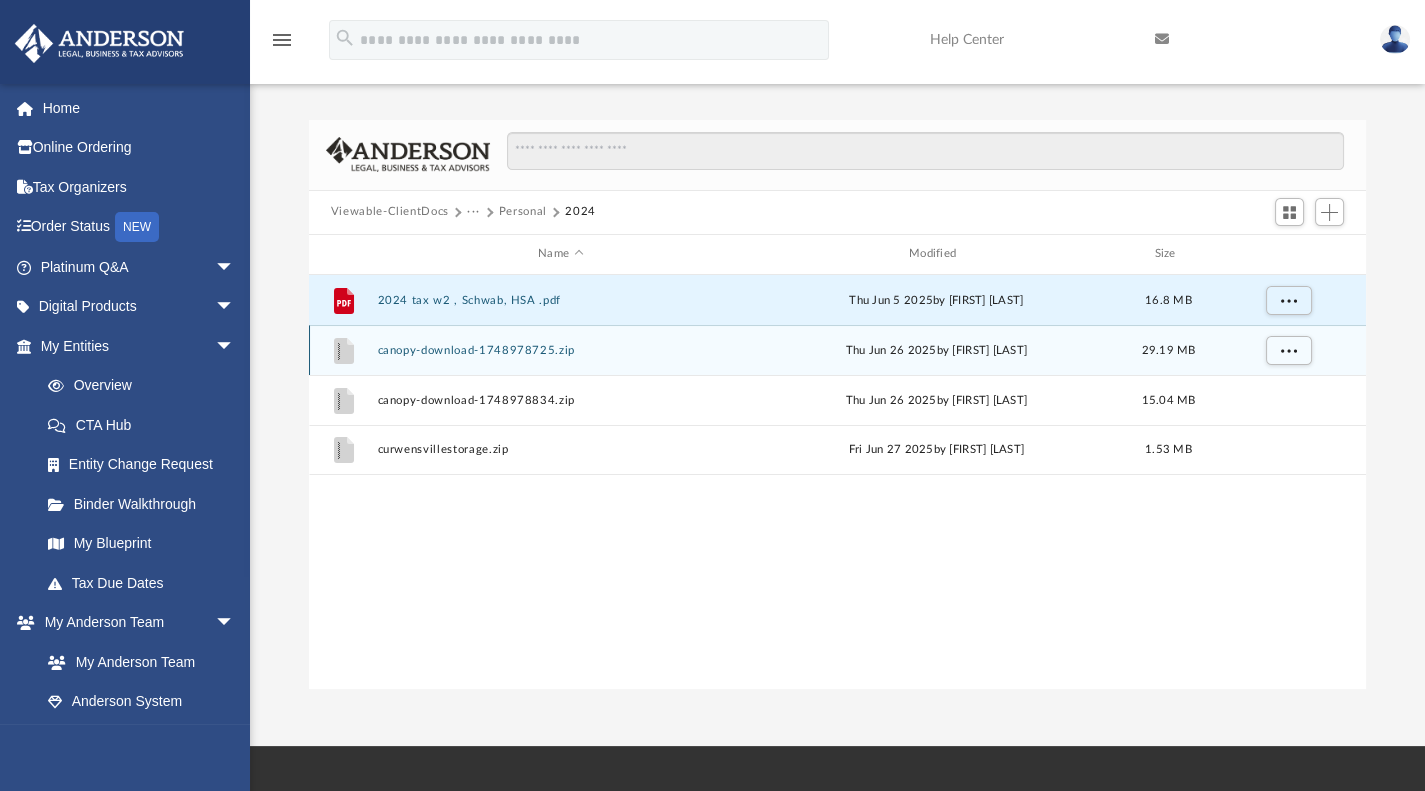 click on "File" 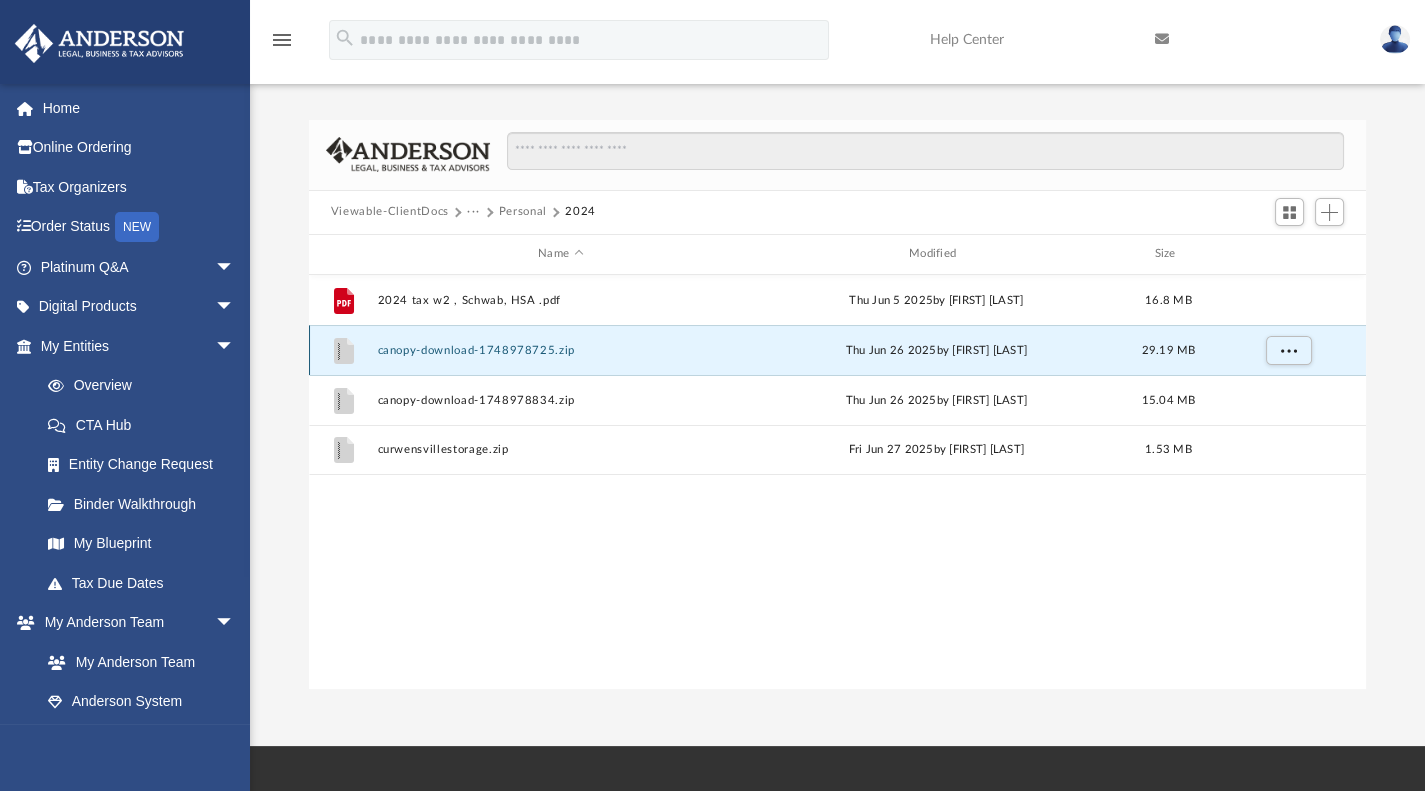 click on "canopy-download-1748978725.zip" at bounding box center (560, 349) 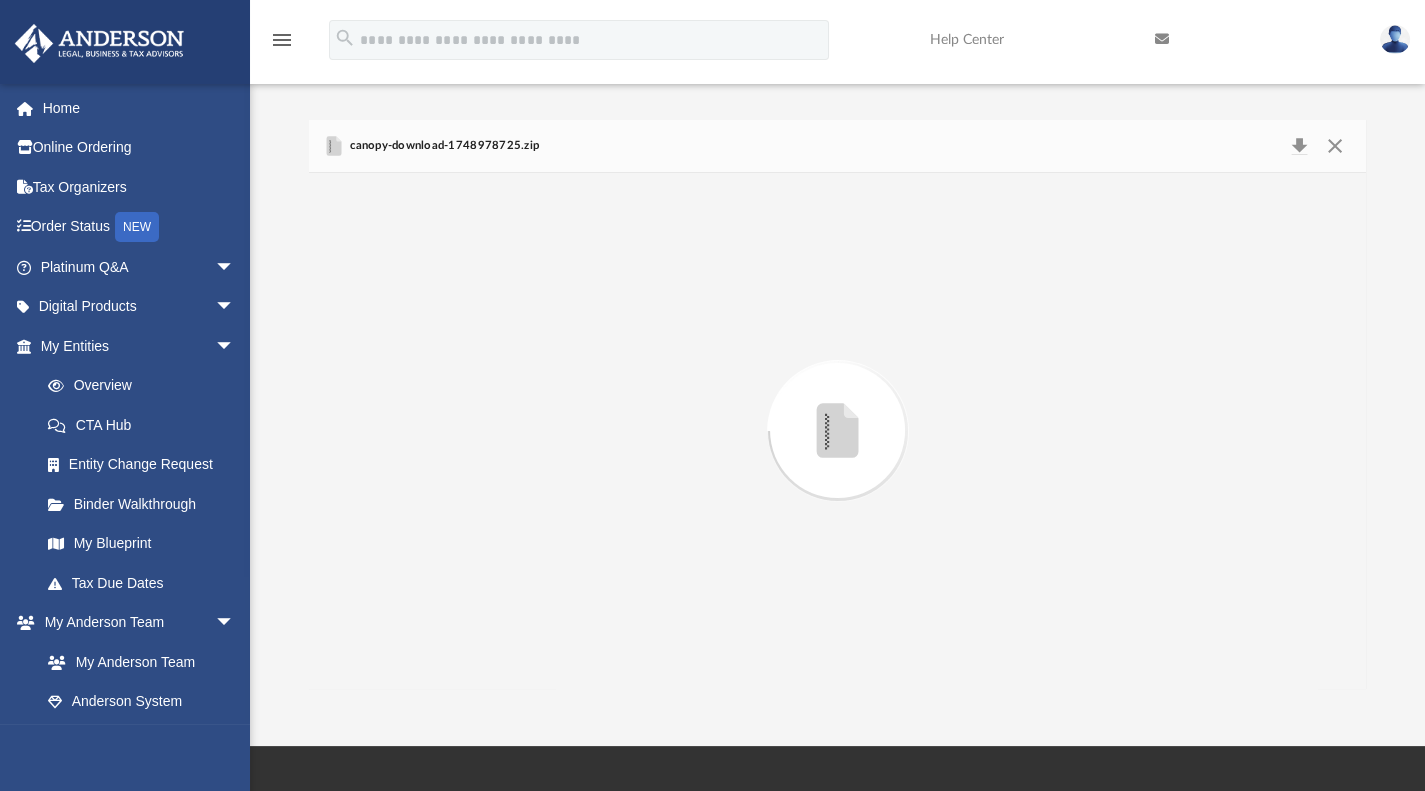 click at bounding box center [838, 431] 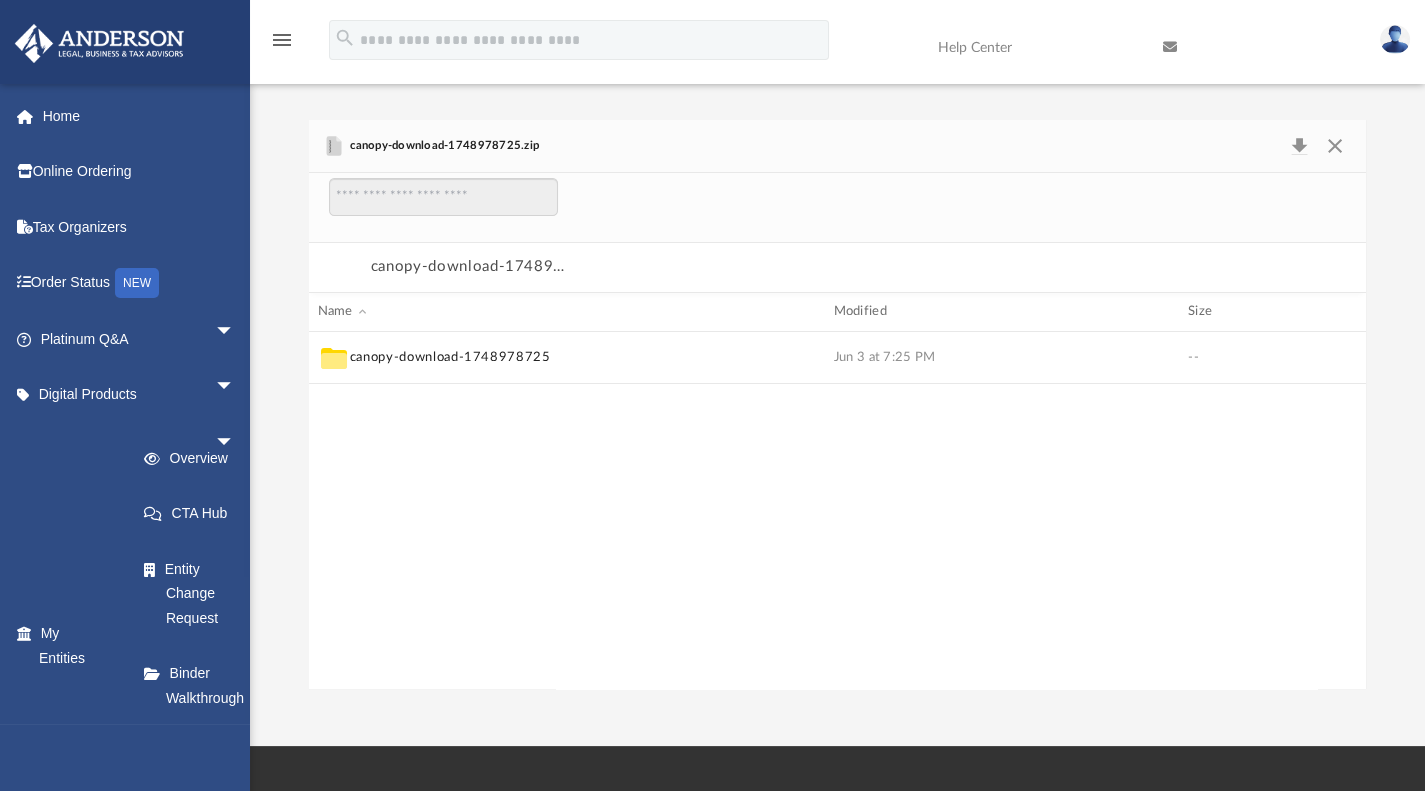 scroll, scrollTop: 0, scrollLeft: 0, axis: both 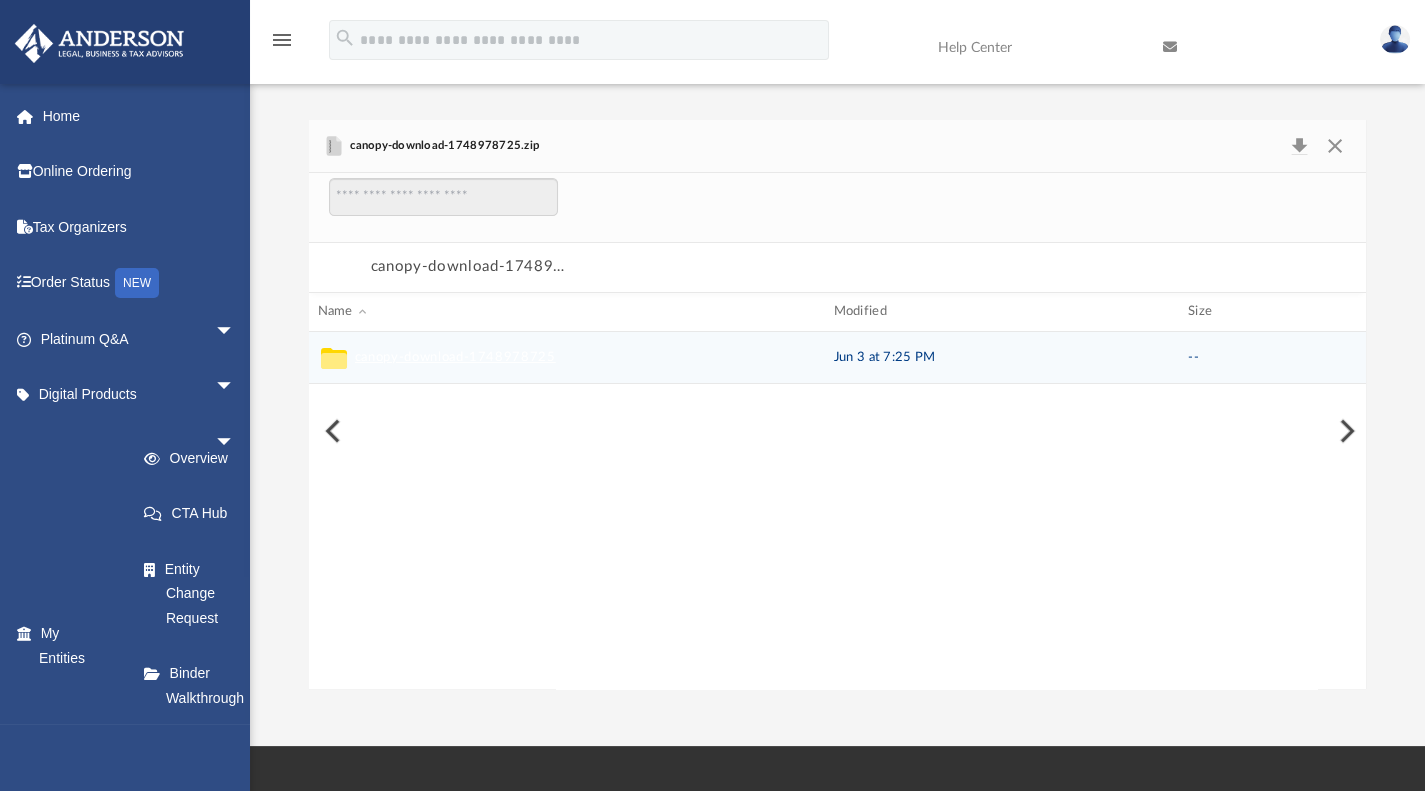 click on "canopy-download-1748978725" at bounding box center [455, 357] 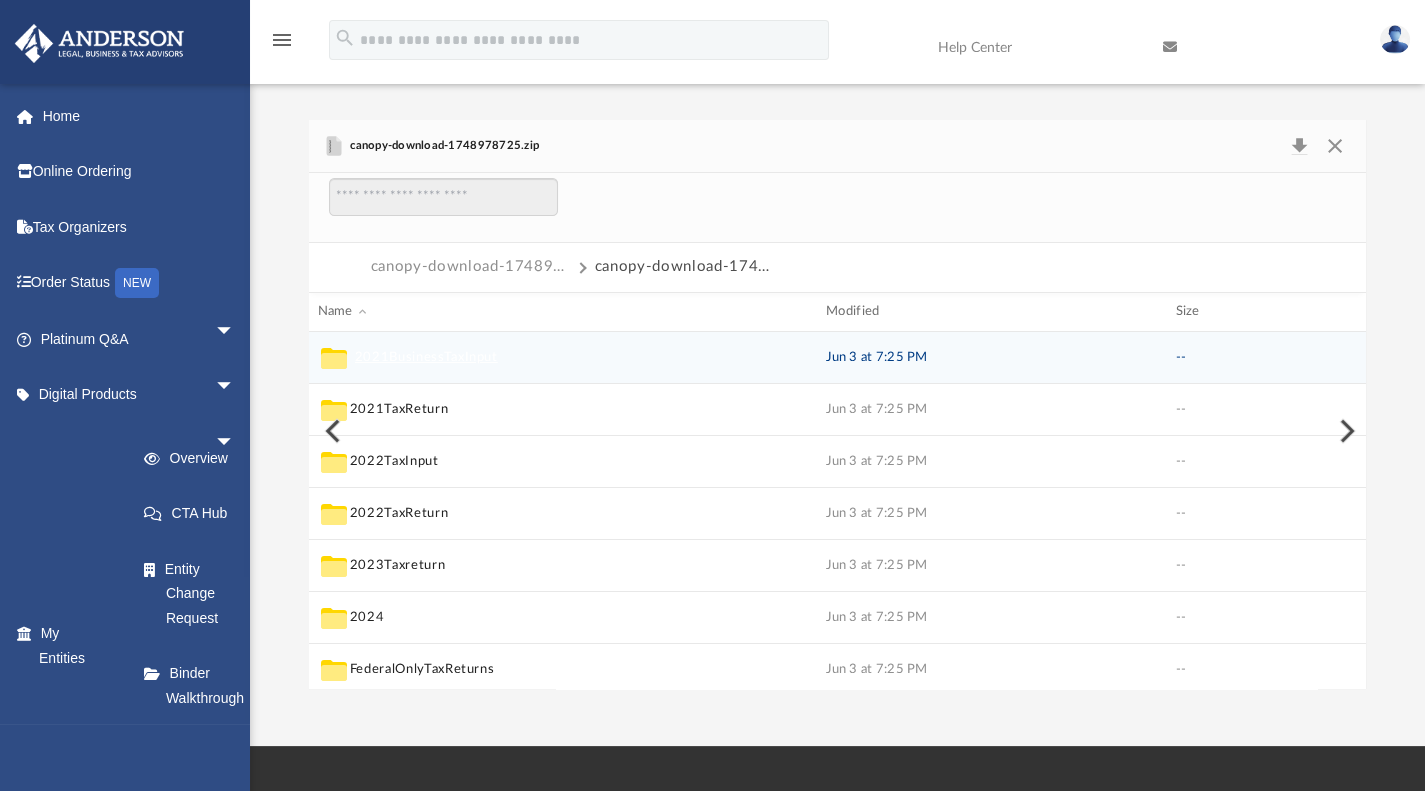 click on "2021BusinessTaxInput" at bounding box center (426, 357) 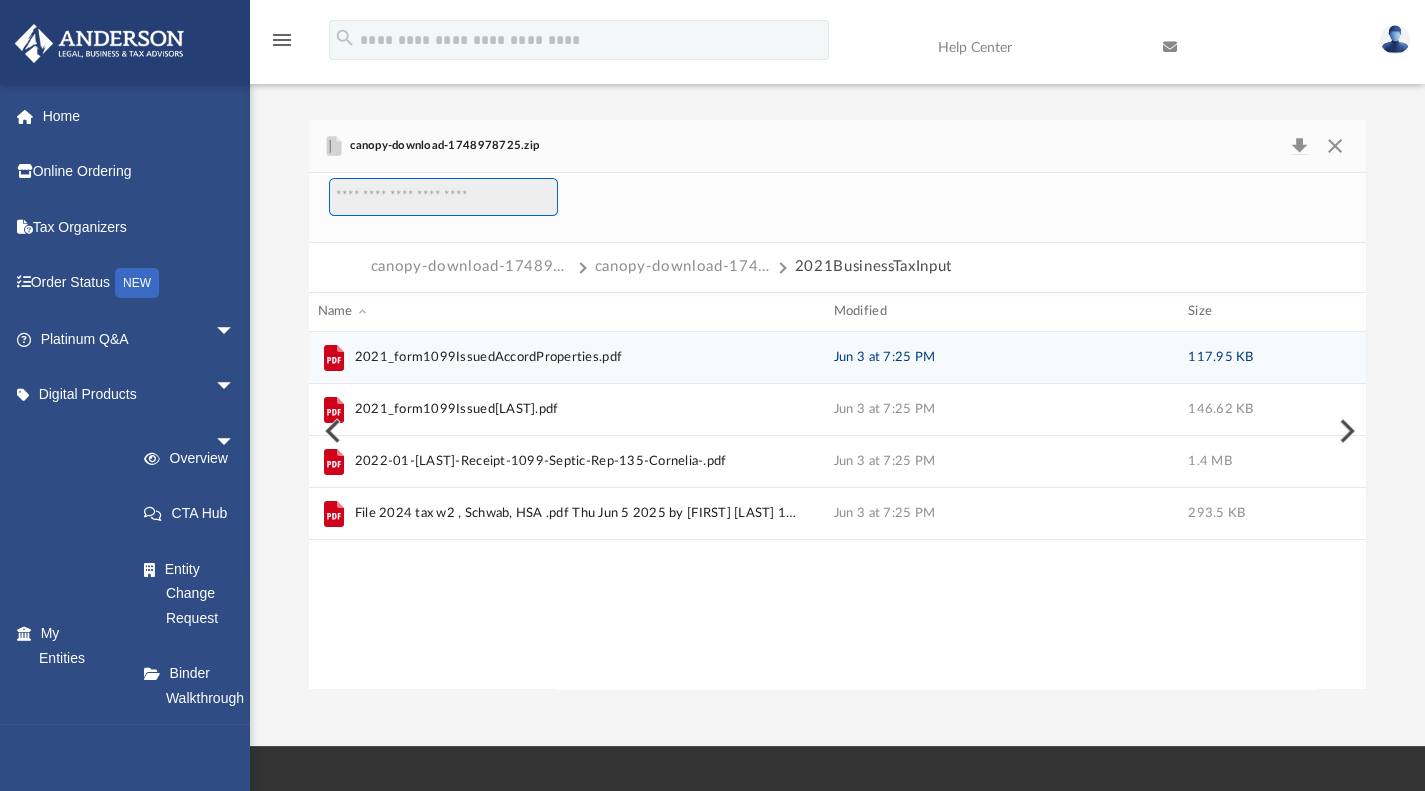 click at bounding box center [443, 197] 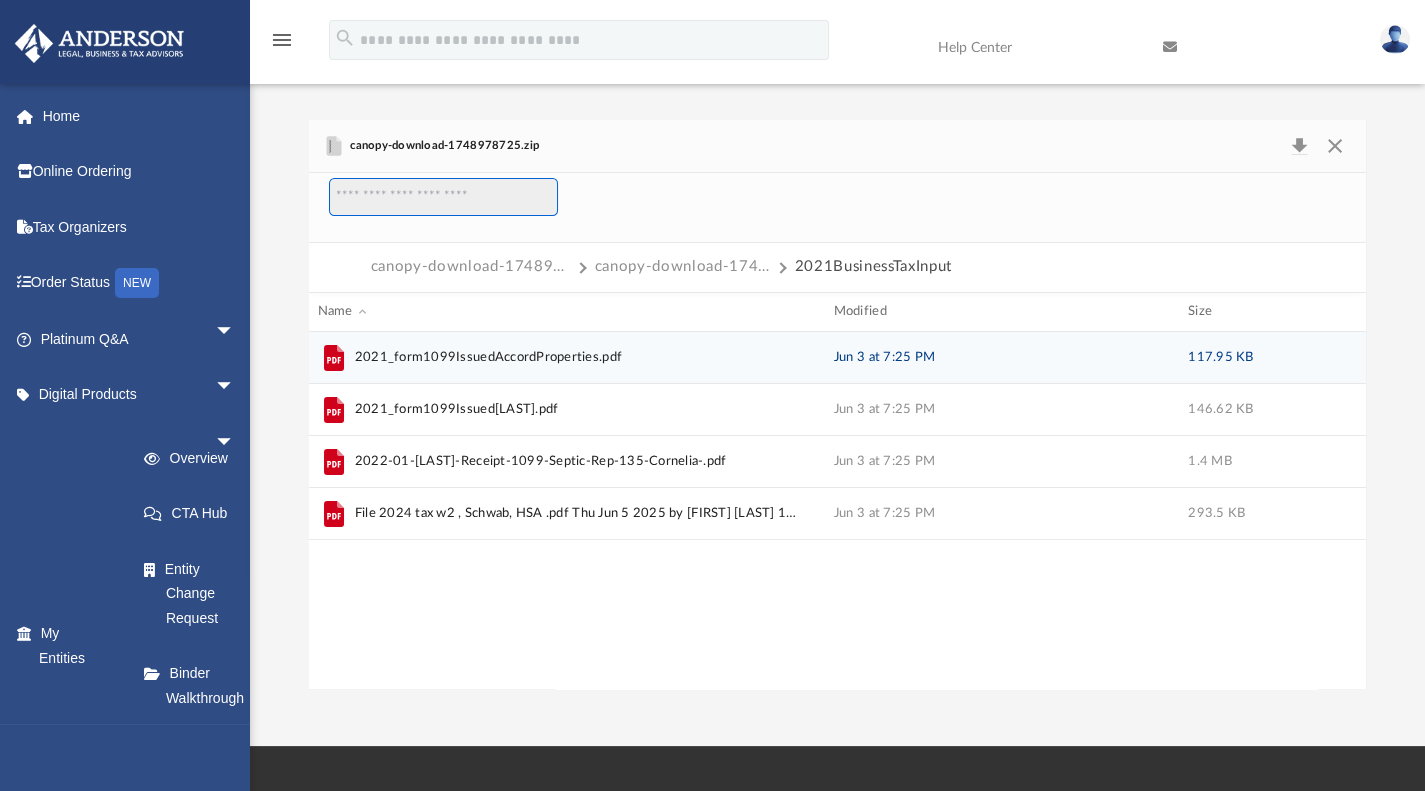 click at bounding box center [443, 197] 